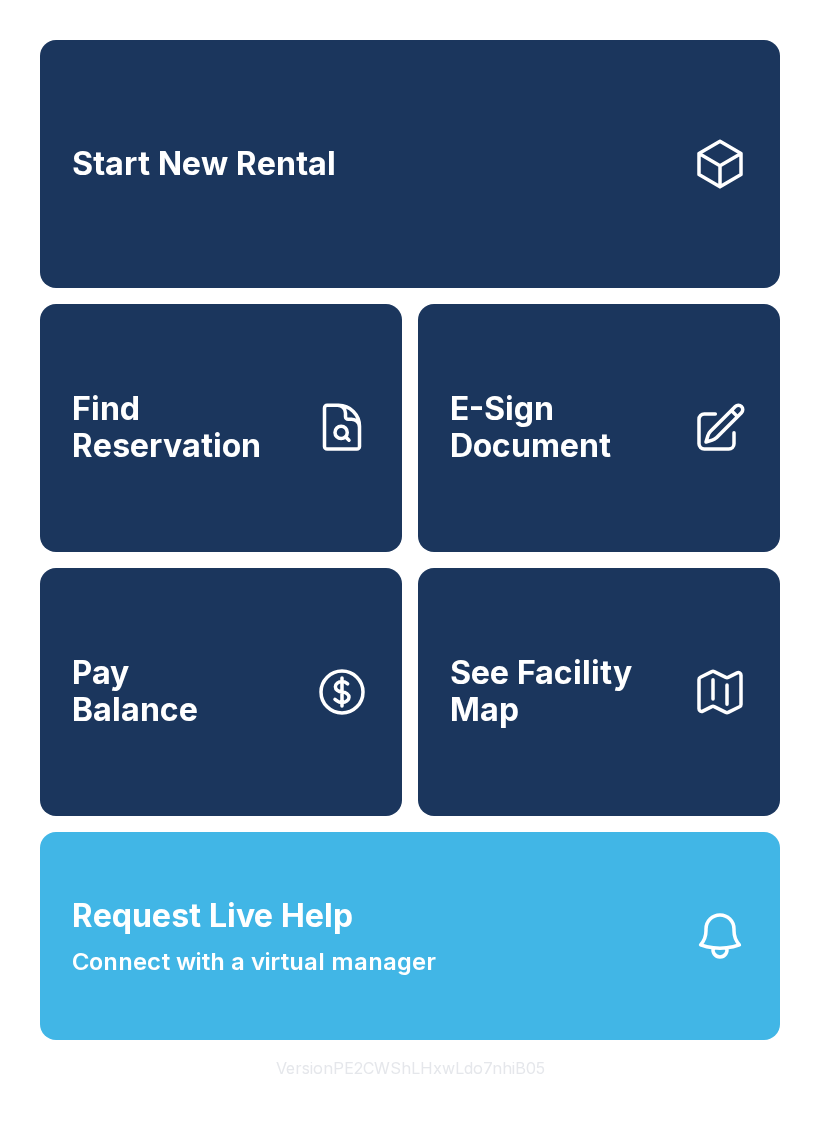 scroll, scrollTop: 24, scrollLeft: 0, axis: vertical 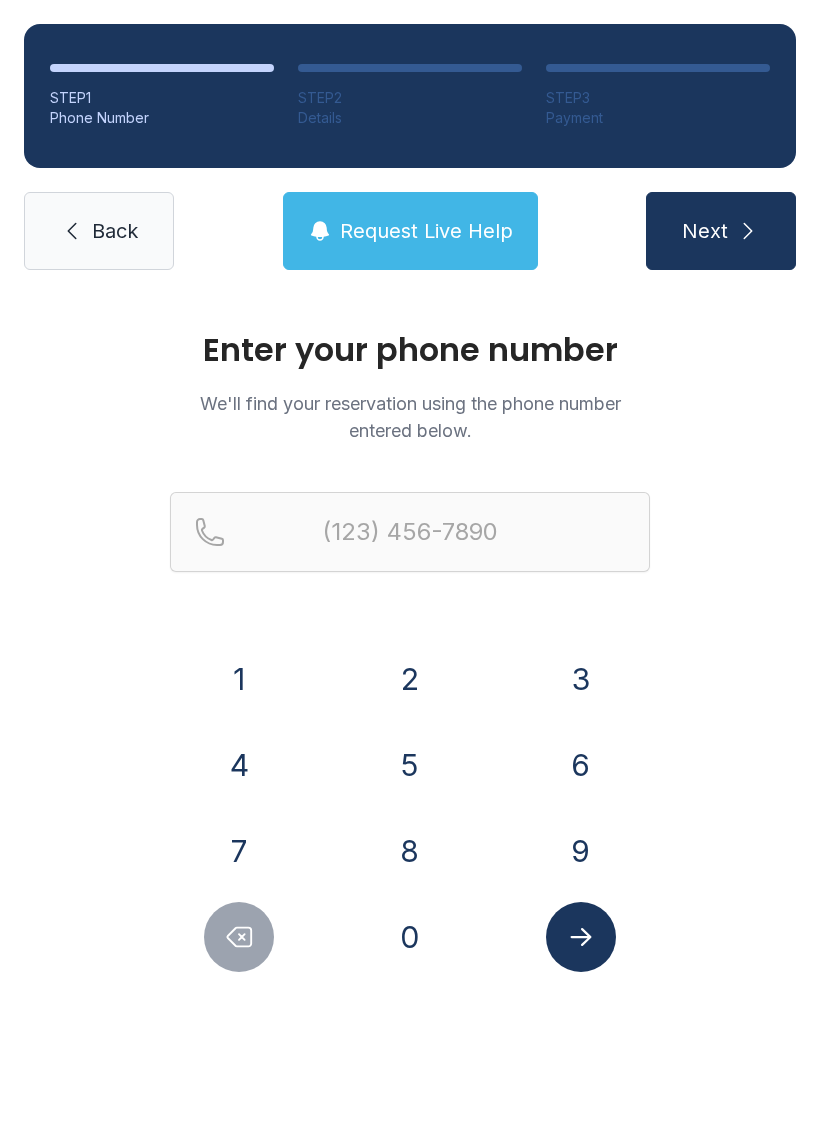 click on "9" at bounding box center (581, 851) 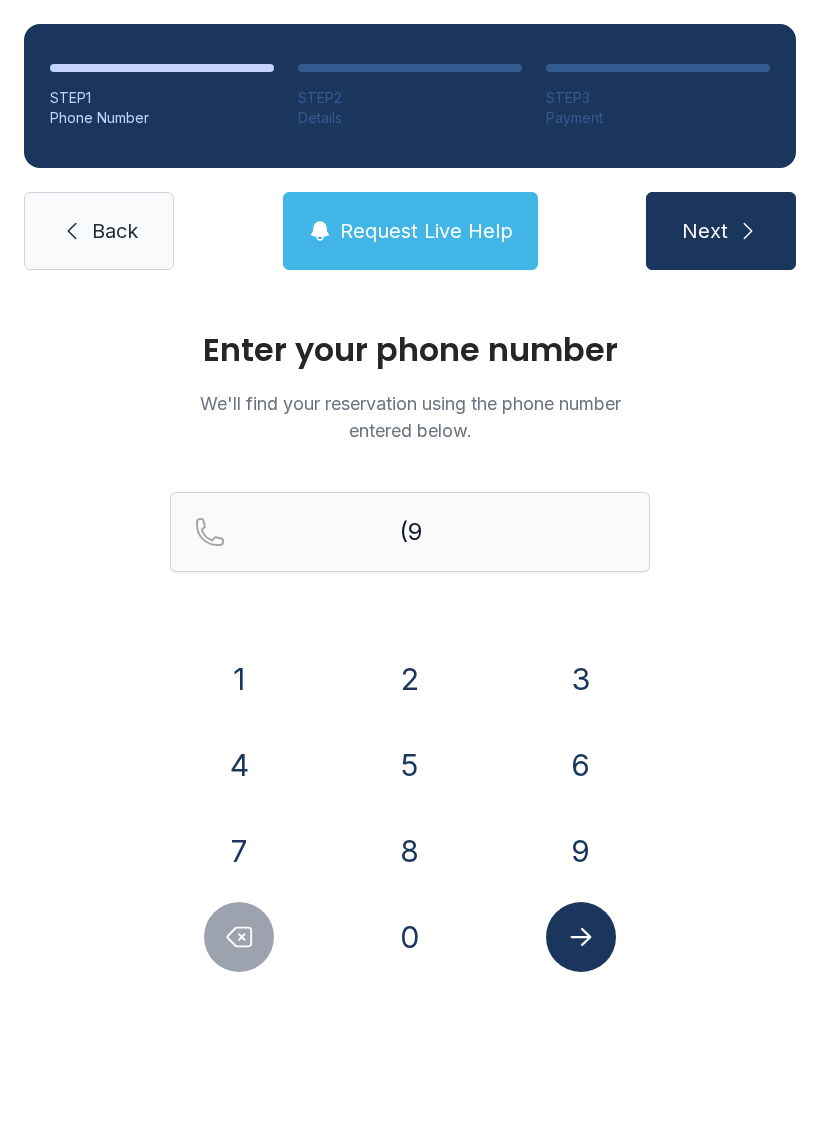 click on "4" at bounding box center (239, 765) 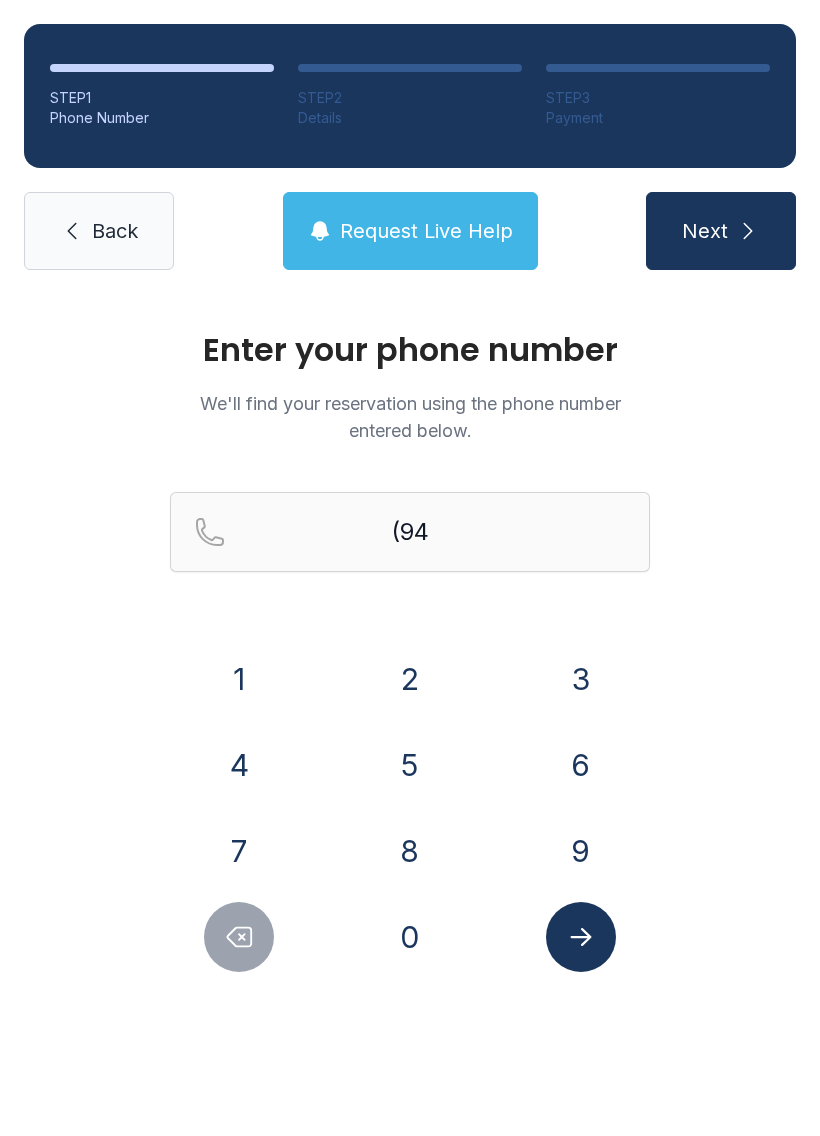 click on "0" at bounding box center [410, 937] 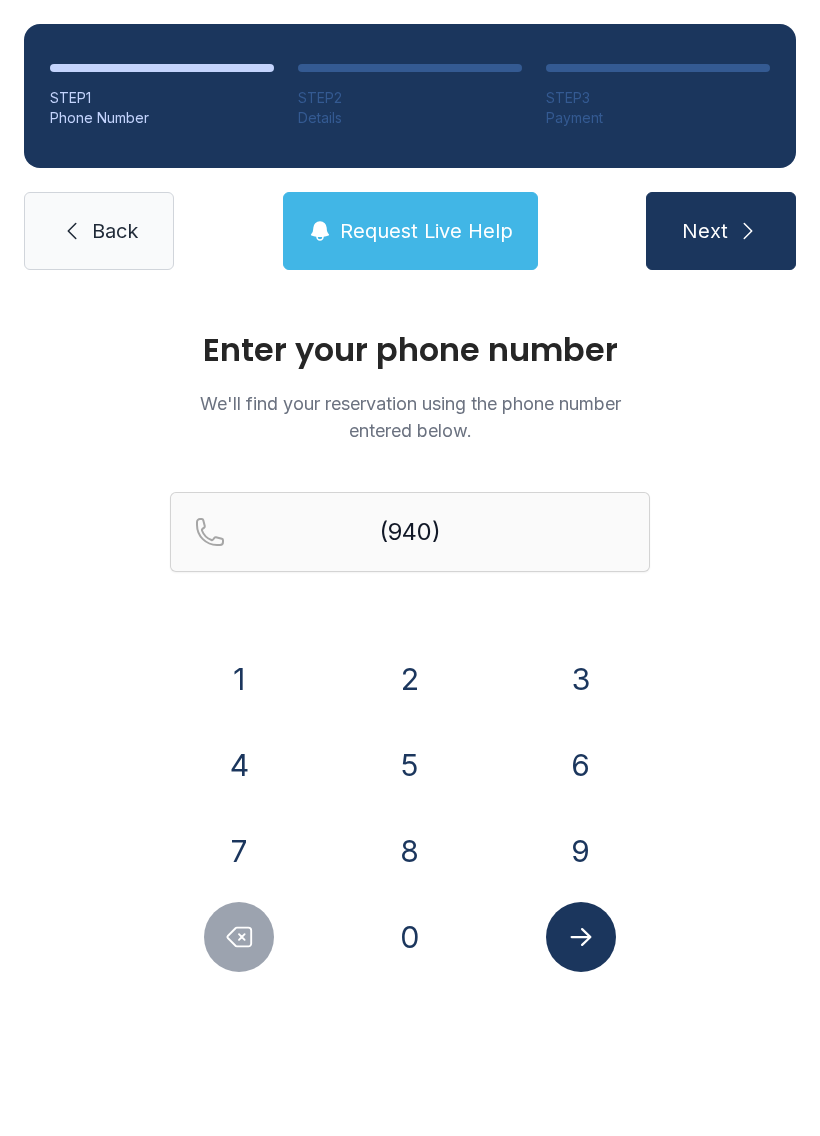 click on "4" at bounding box center [239, 765] 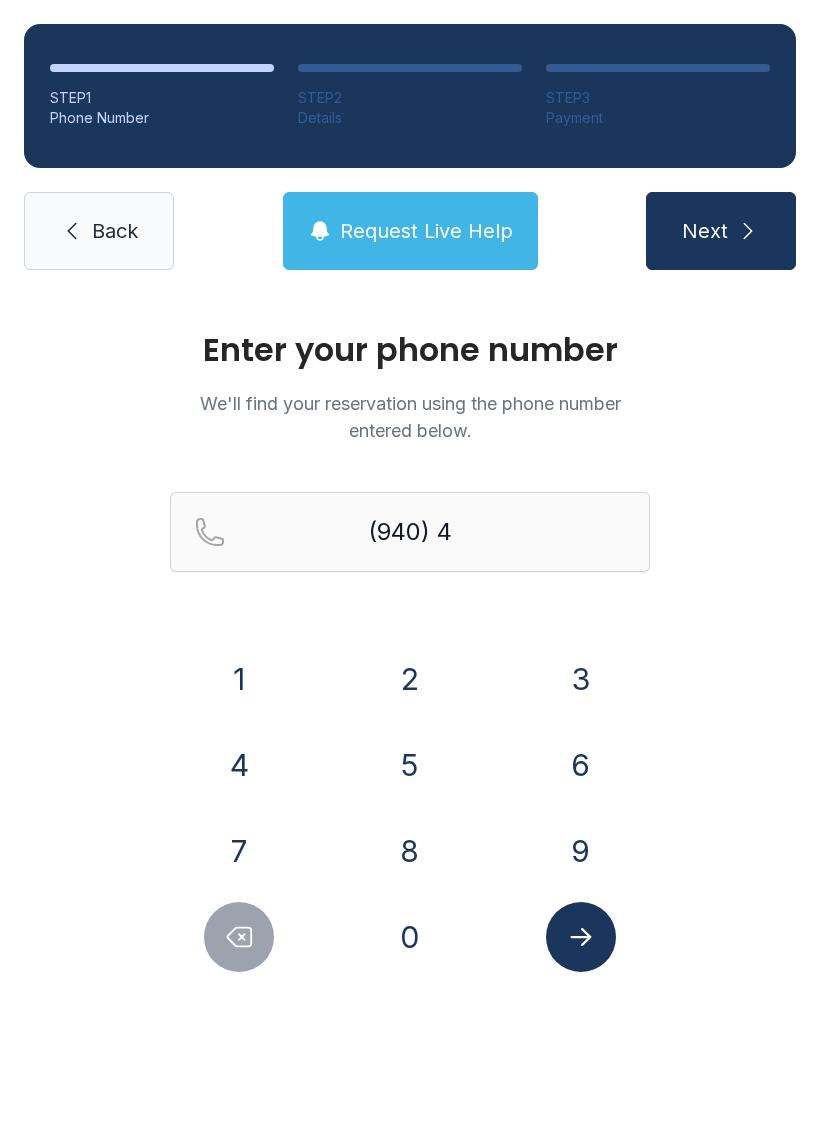 click on "6" at bounding box center [581, 765] 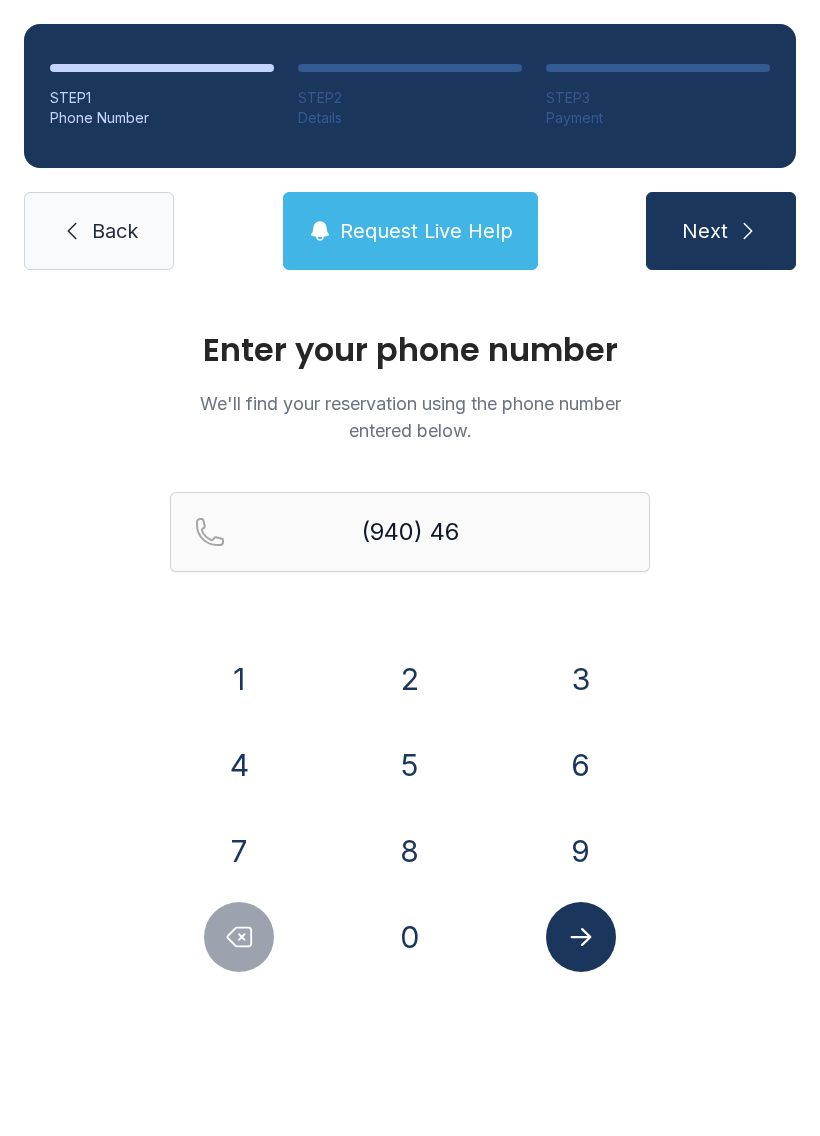 click on "5" at bounding box center (410, 765) 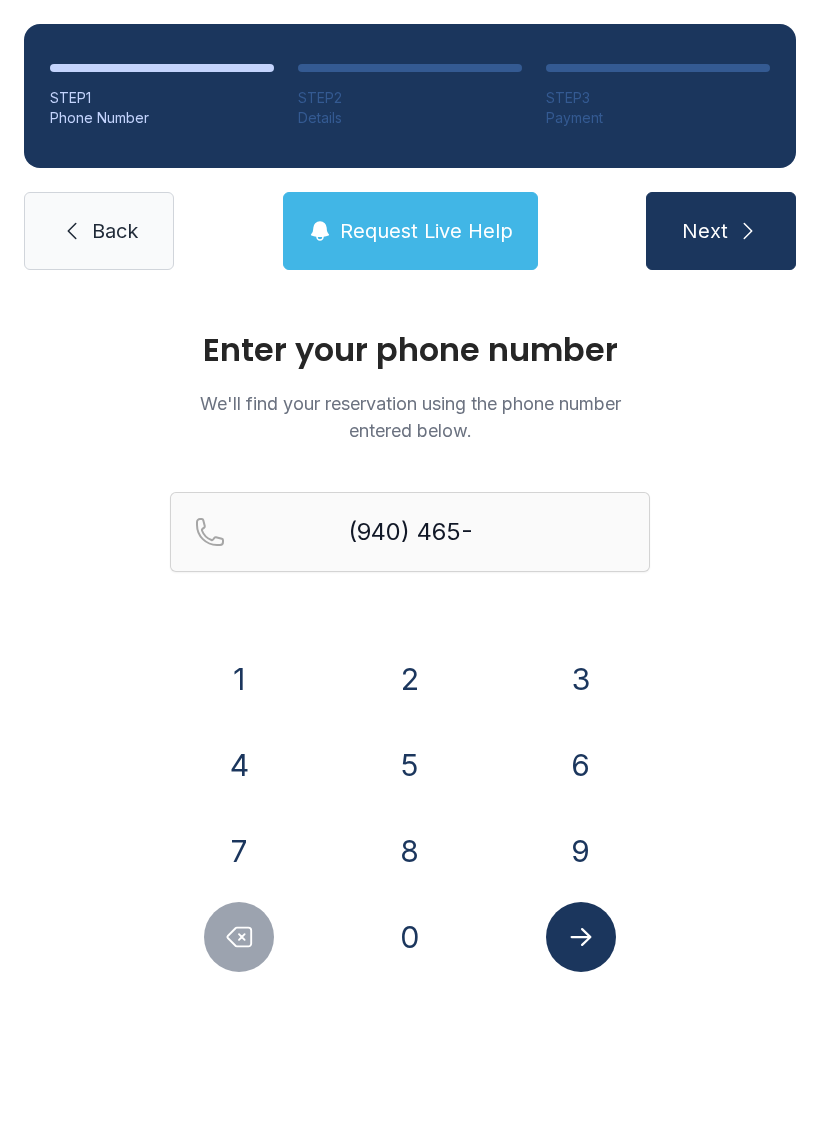 click on "5" at bounding box center (410, 765) 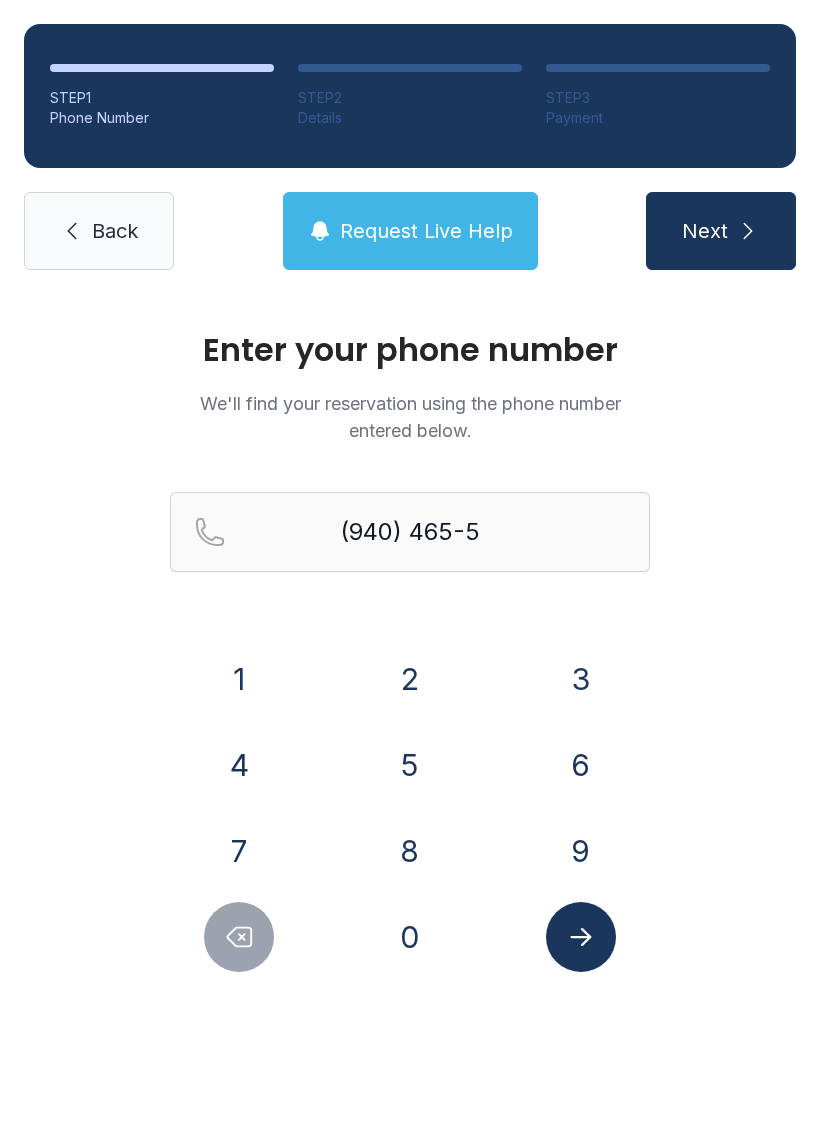 click on "8" at bounding box center [410, 851] 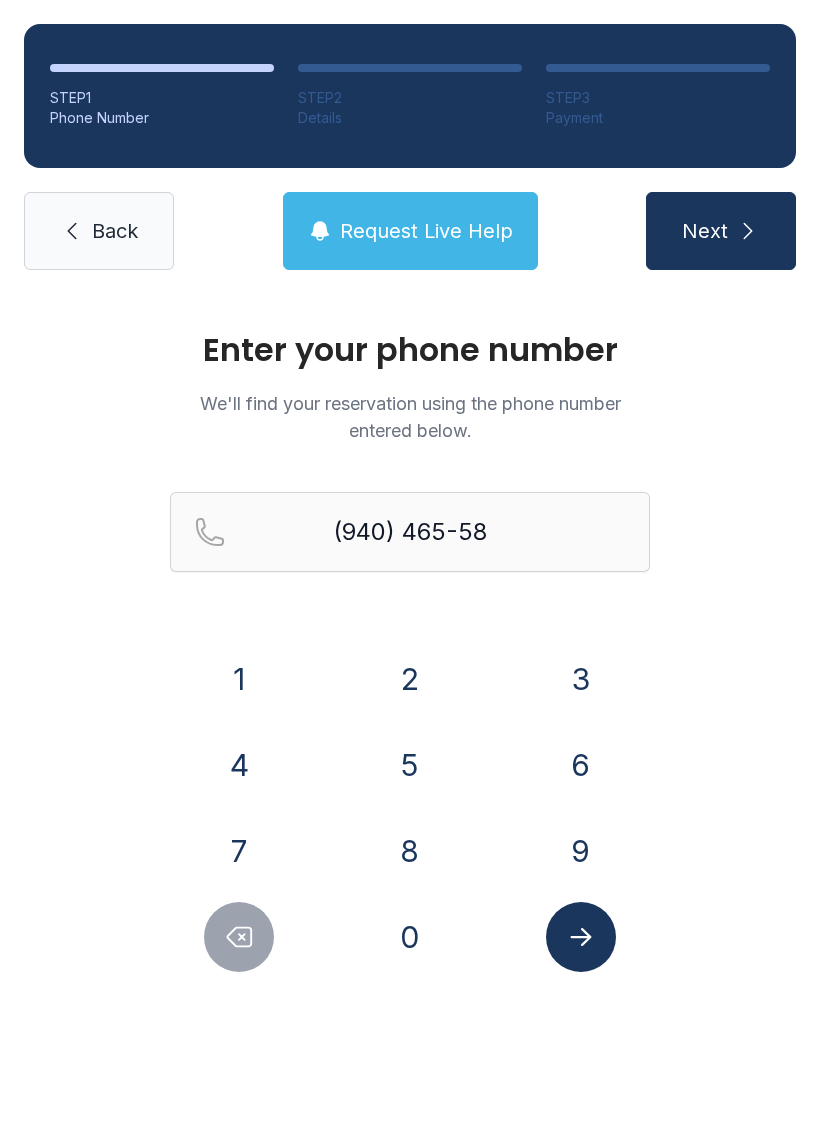 click on "6" at bounding box center [581, 765] 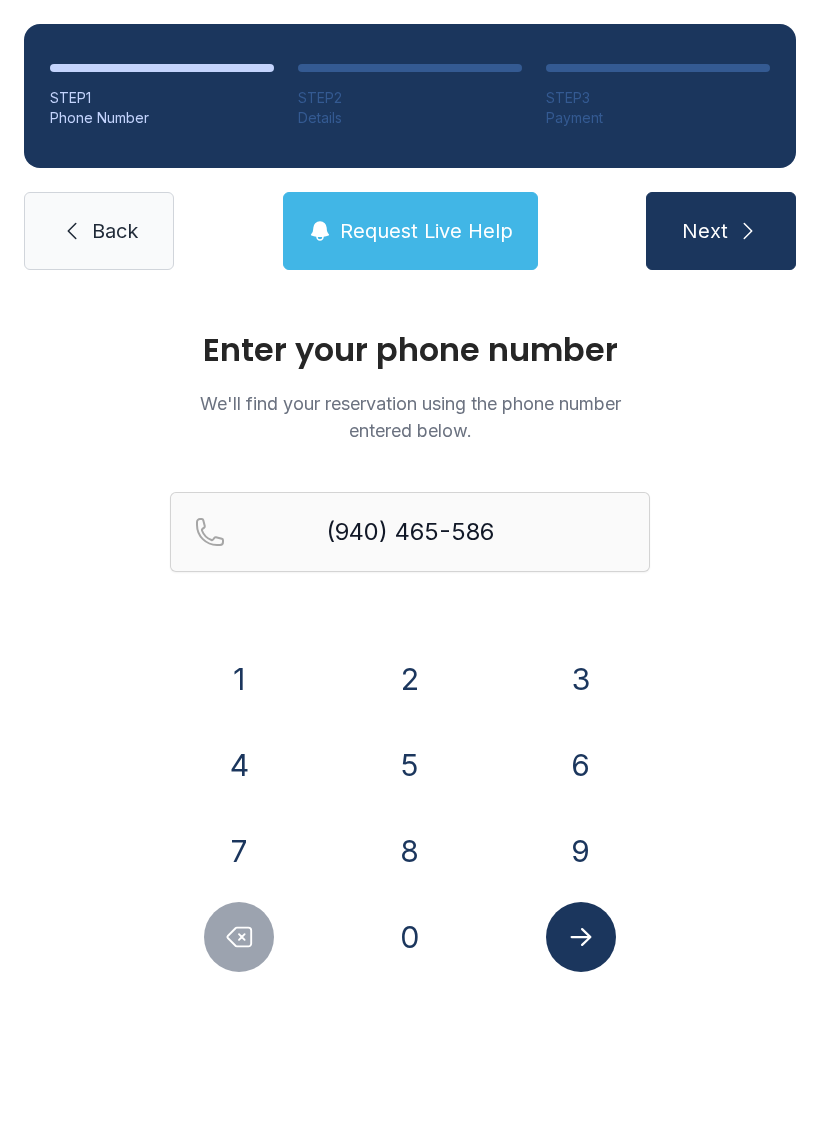 click on "7" at bounding box center [239, 851] 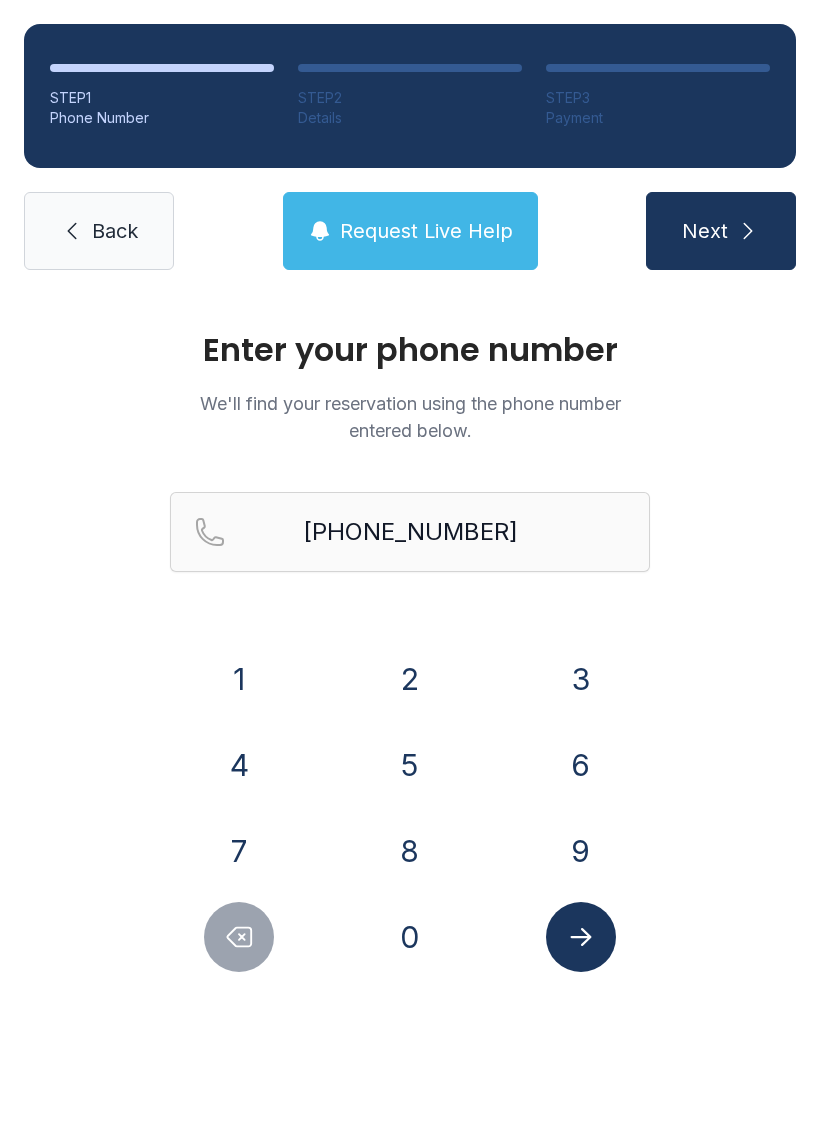 click on "Next" at bounding box center (721, 231) 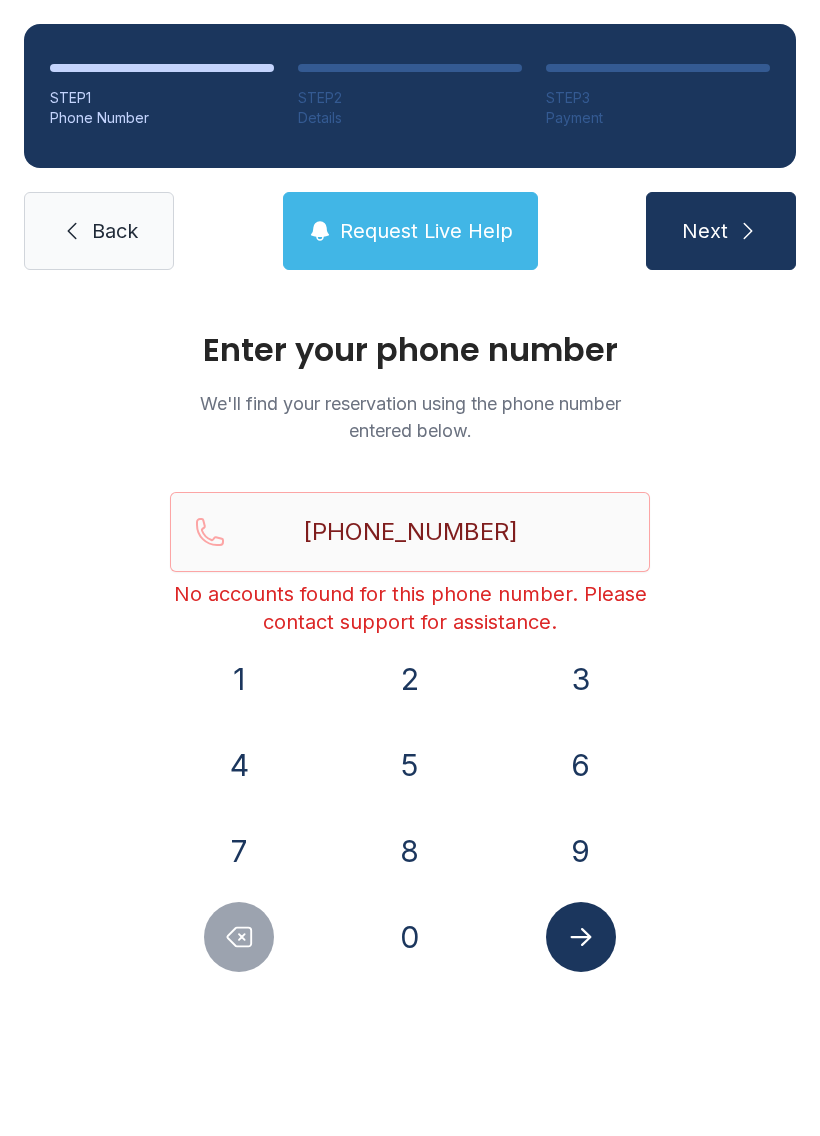 click on "Back" at bounding box center [115, 231] 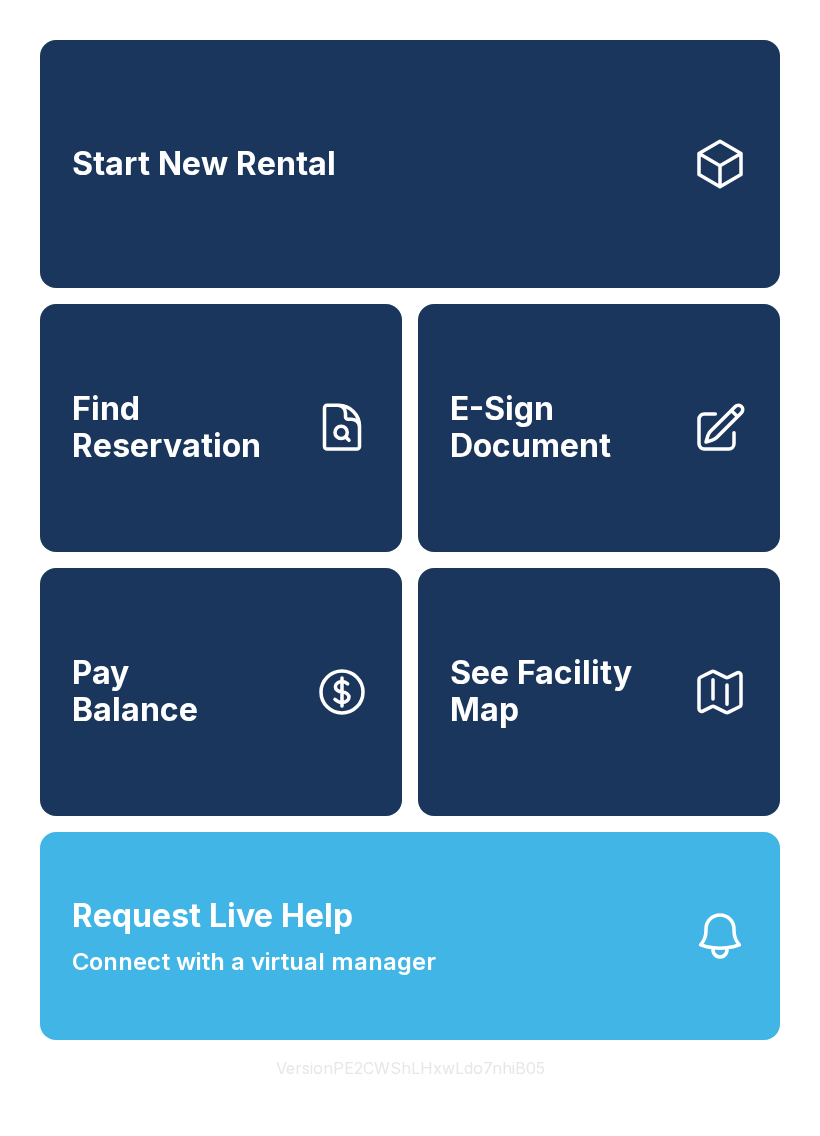 click on "Start New Rental" at bounding box center [410, 164] 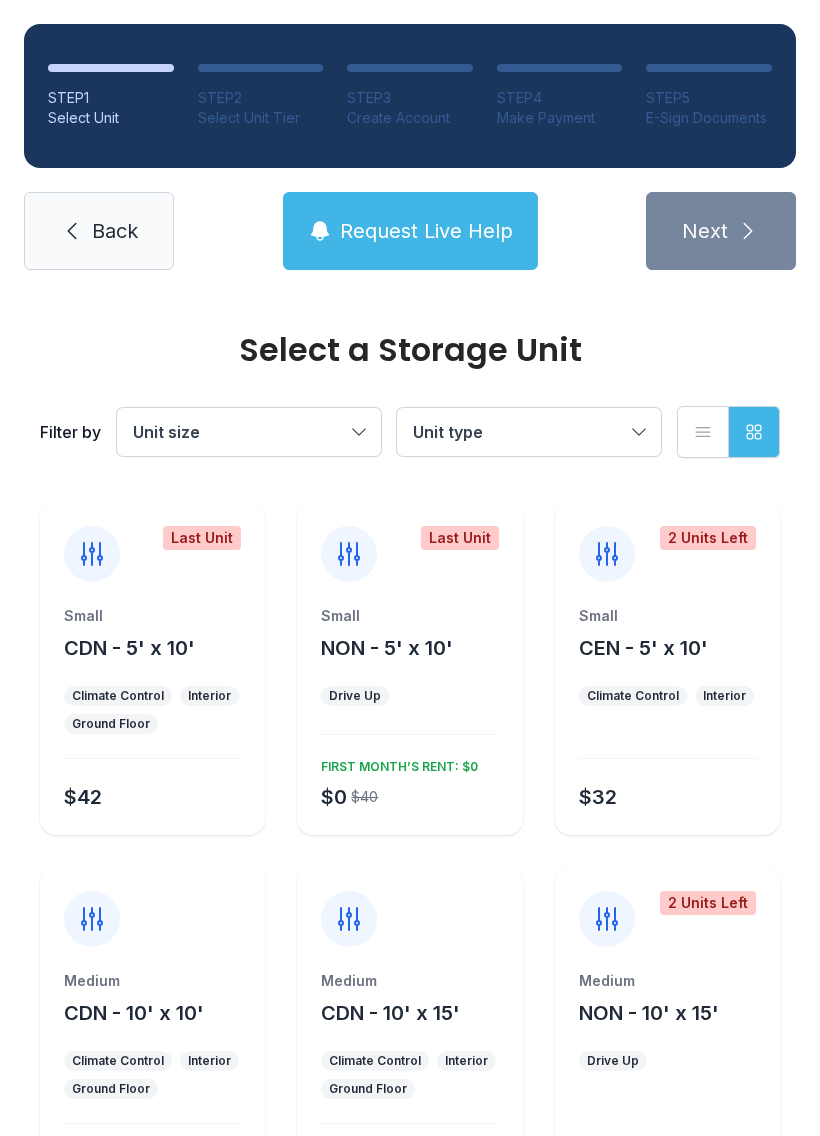 scroll, scrollTop: 0, scrollLeft: 0, axis: both 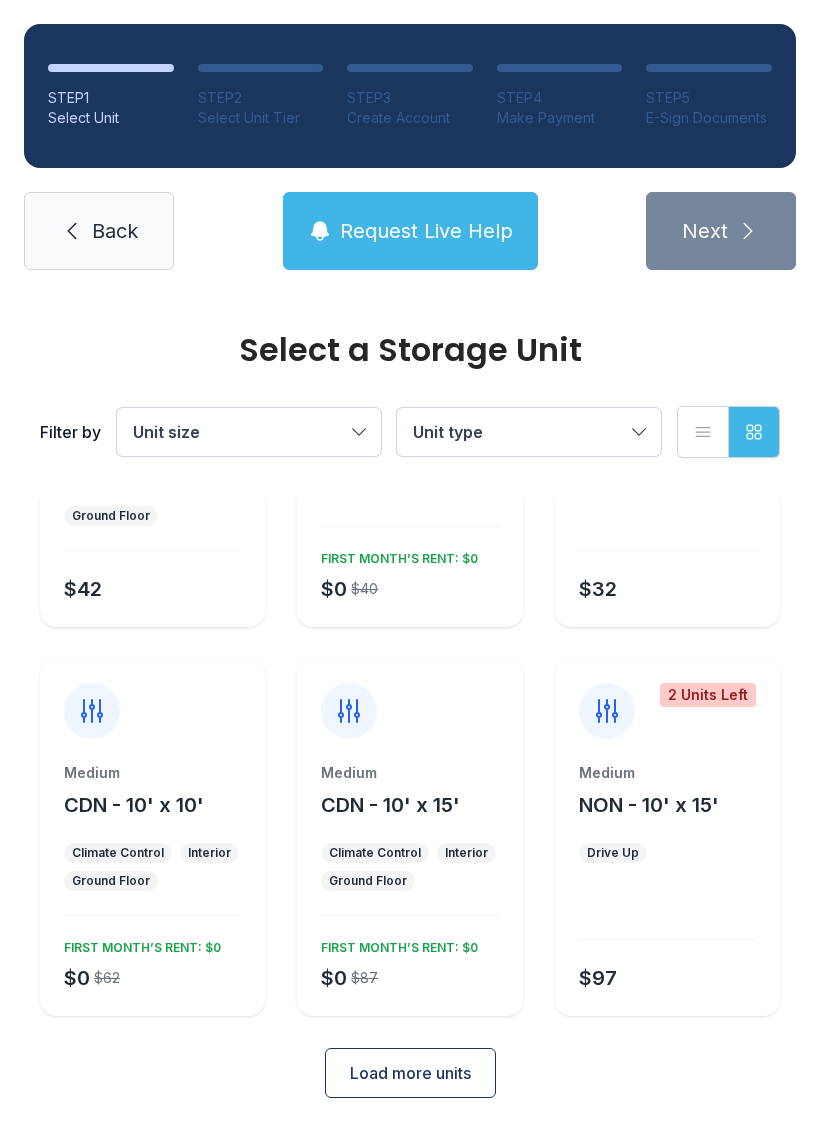 click on "Select a Storage Unit Filter by Unit size Unit type List view Grid view Last Unit Small CDN - 5' x 10' Climate Control Interior Ground Floor $42 Last Unit Small NON - 5' x 10' Drive Up $0 $40 FIRST MONTH’S RENT: $0 2 Units Left Small CEN - 5' x 10' Climate Control Interior $32 Medium CDN - 10' x 10' Climate Control Interior Ground Floor $0 $62 FIRST MONTH’S RENT: $0 Medium CDN - 10' x 15' Climate Control Interior Ground Floor $0 $87 FIRST MONTH’S RENT: $0 2 Units Left Medium NON - 10' x 15' Drive Up $97 Load more units" at bounding box center [410, 632] 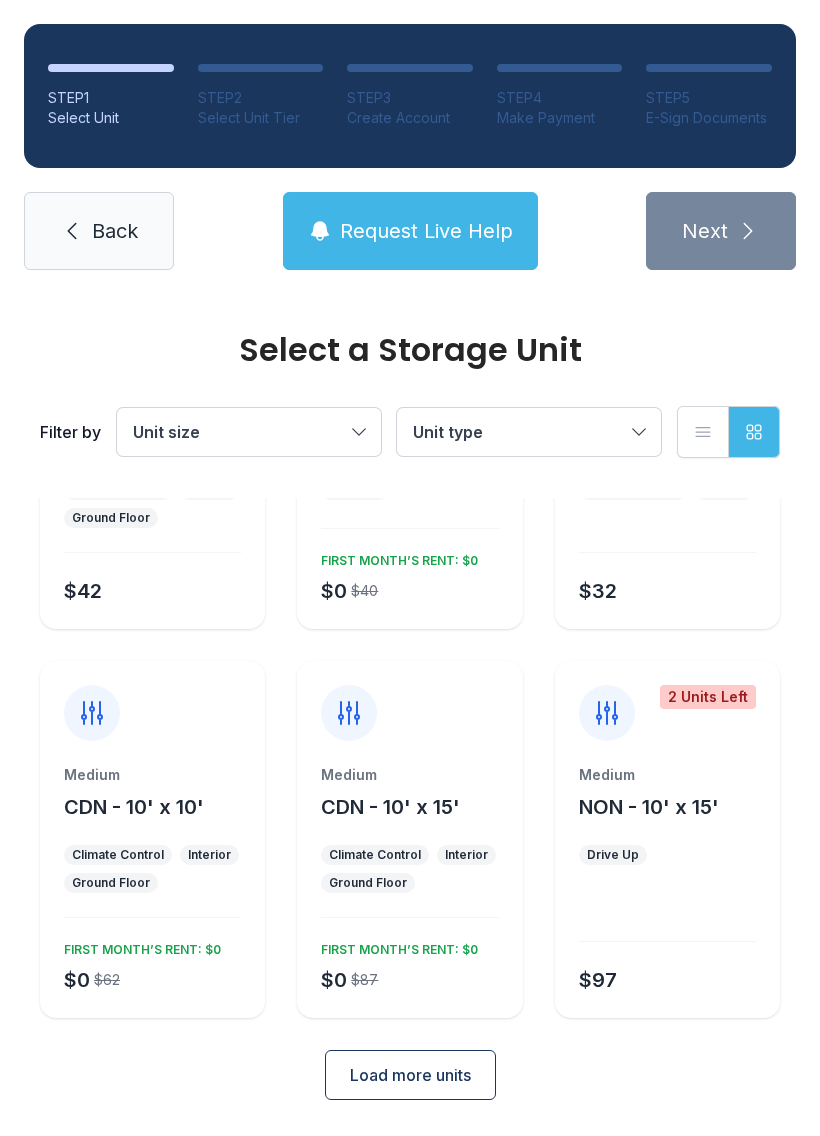 click on "Load more units" at bounding box center (410, 1075) 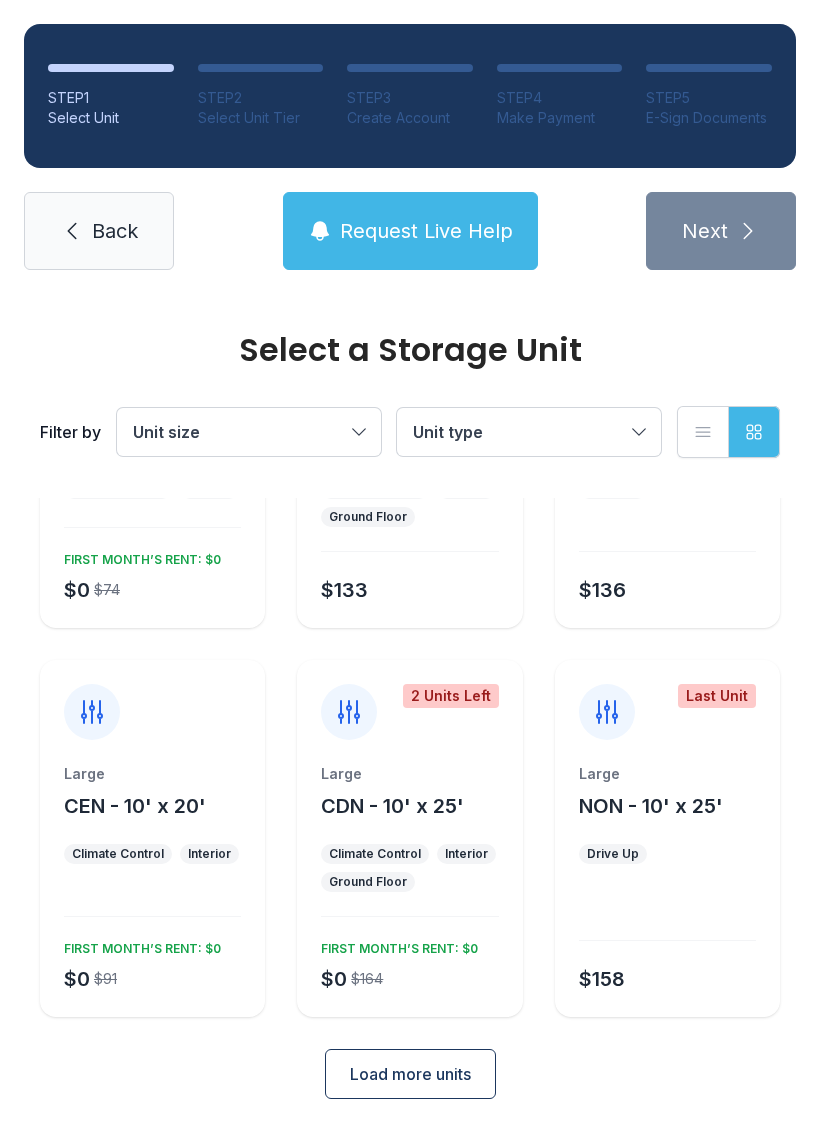 scroll, scrollTop: 960, scrollLeft: 0, axis: vertical 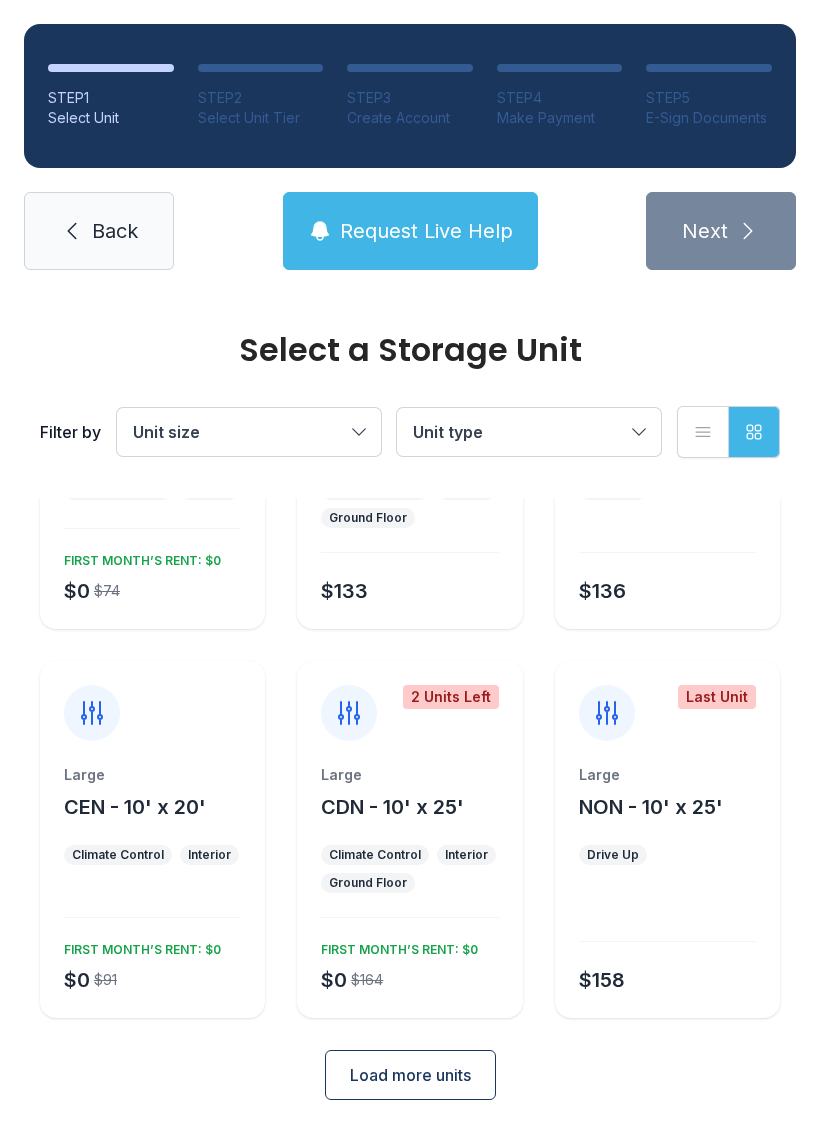 click on "Climate Control Interior Ground Floor" at bounding box center [409, 869] 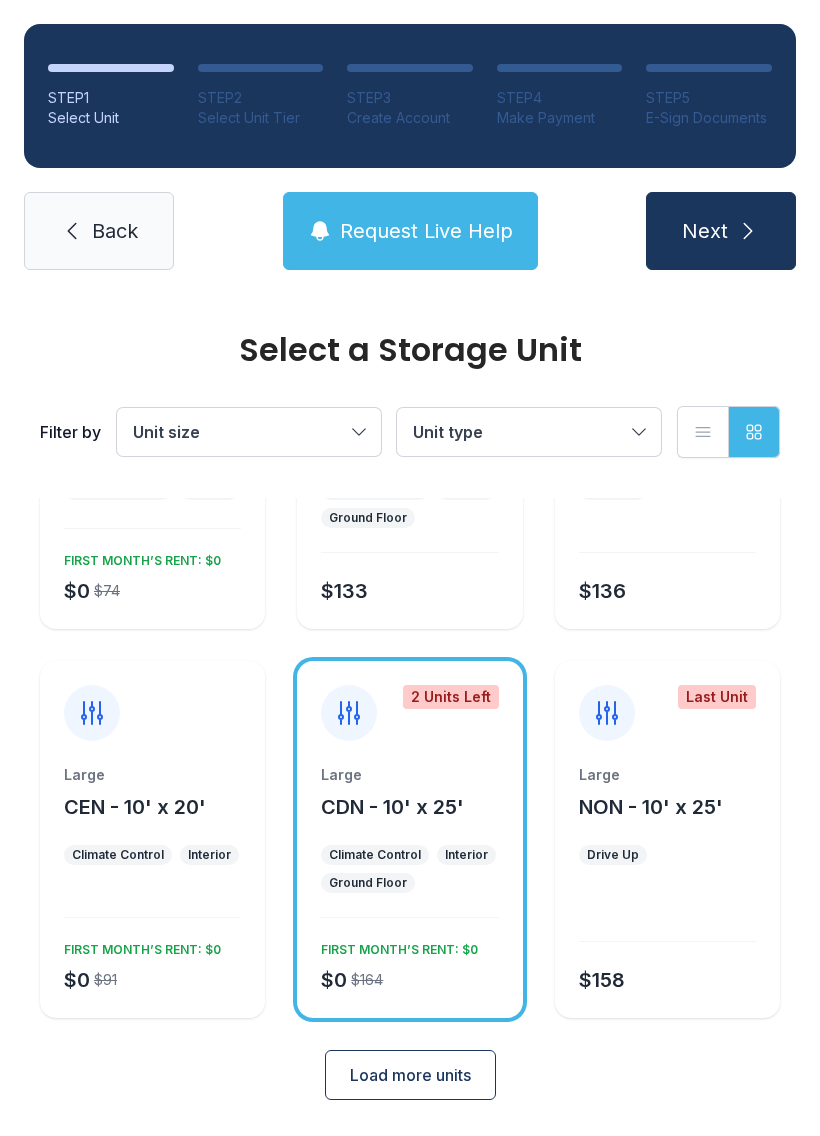 click on "Next" at bounding box center [721, 231] 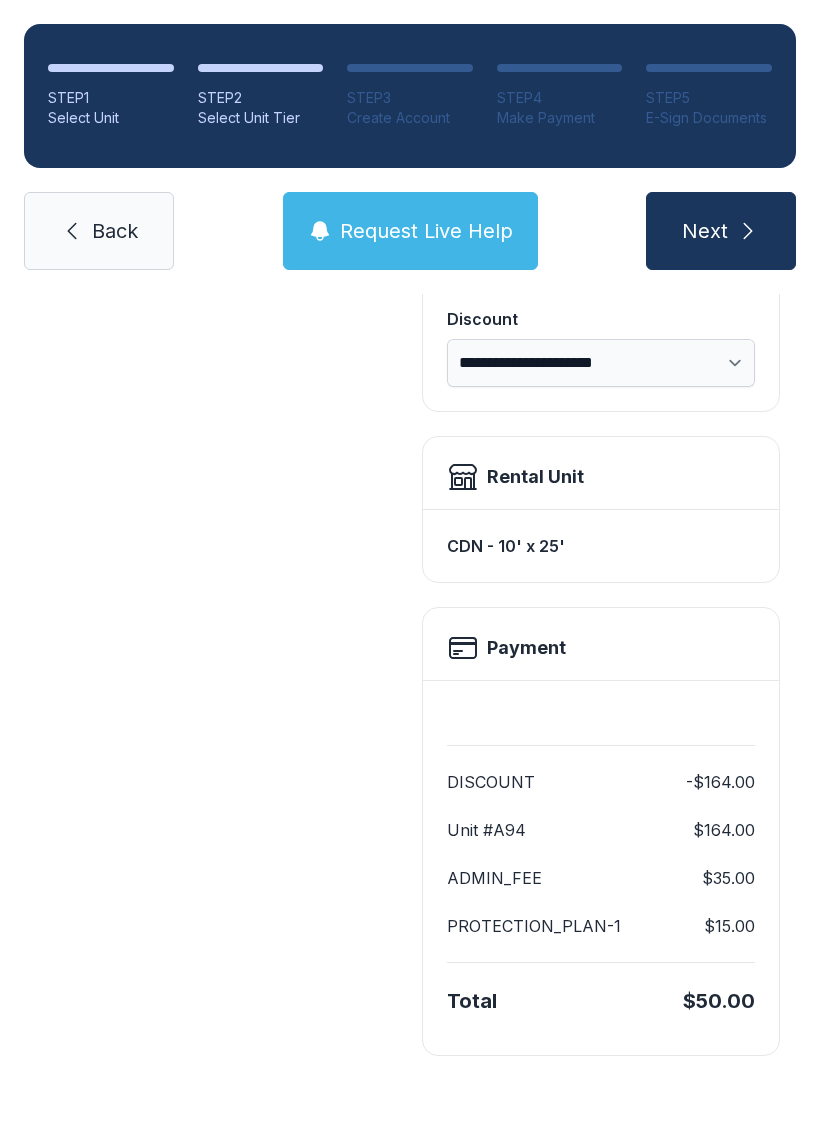 scroll, scrollTop: 0, scrollLeft: 0, axis: both 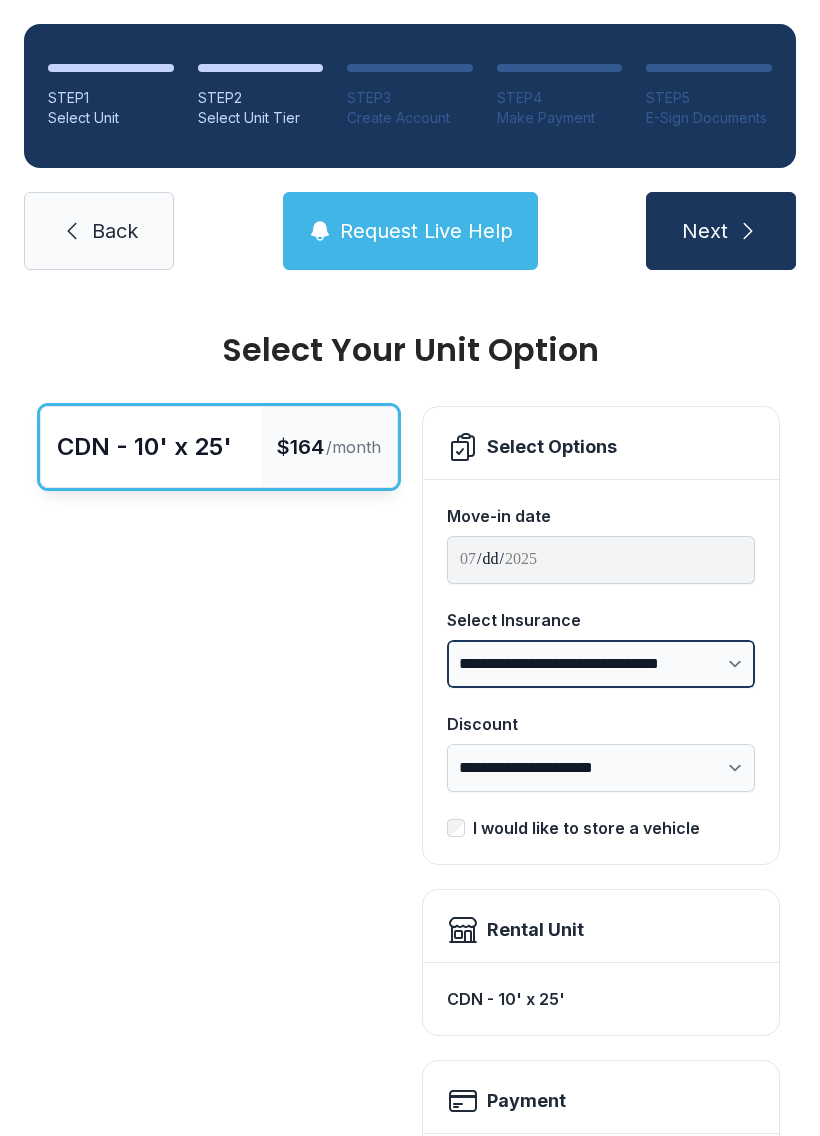 click on "**********" at bounding box center (601, 664) 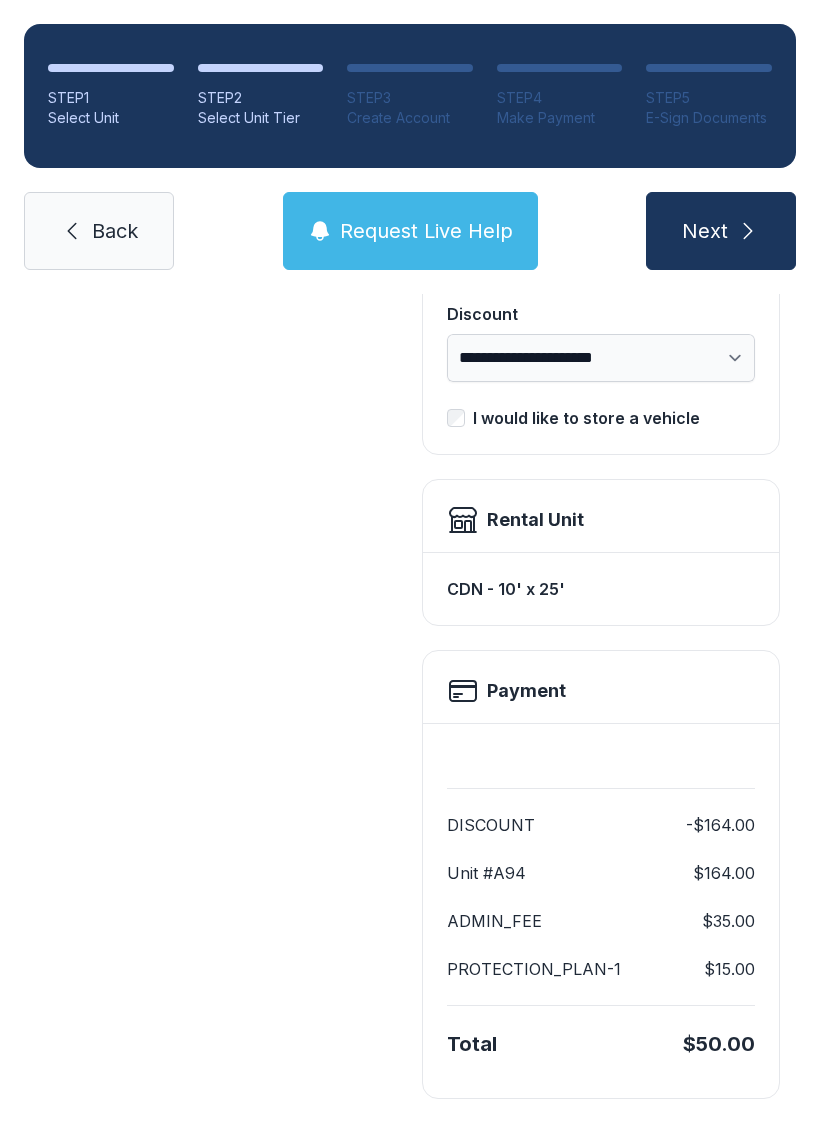 scroll, scrollTop: 409, scrollLeft: 0, axis: vertical 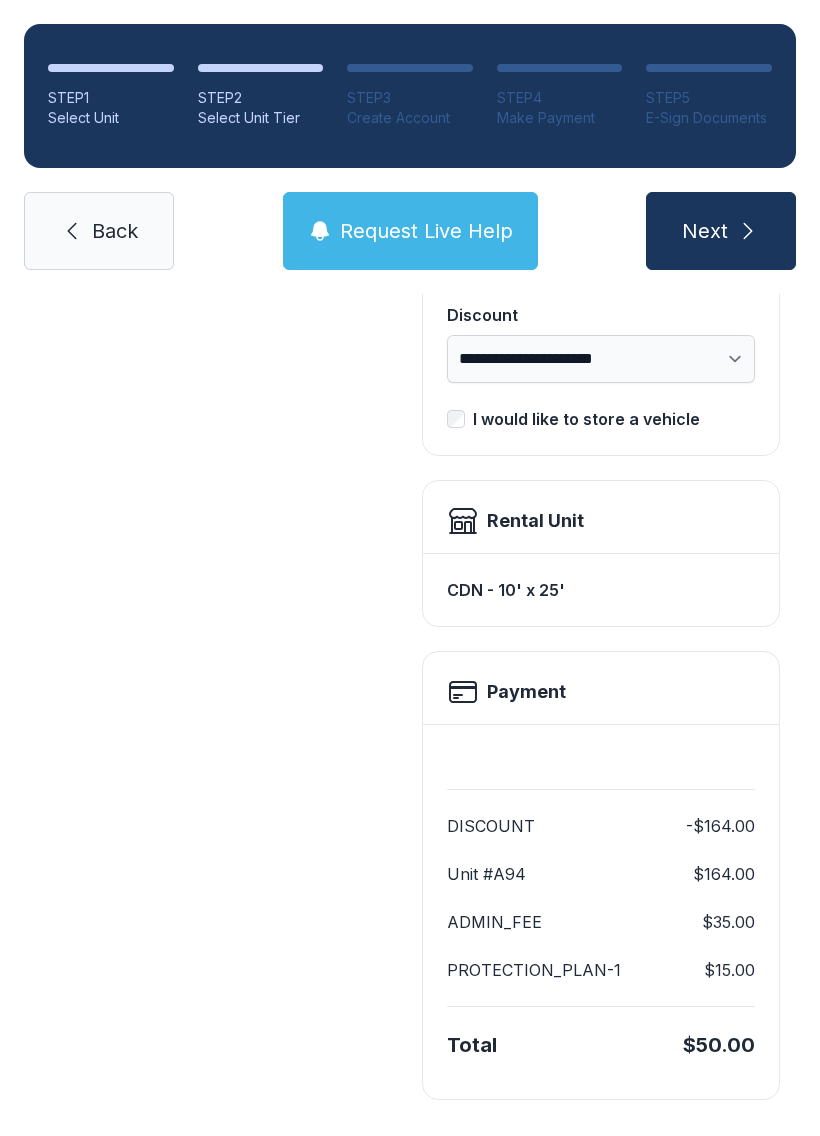 click on "Next" at bounding box center [721, 231] 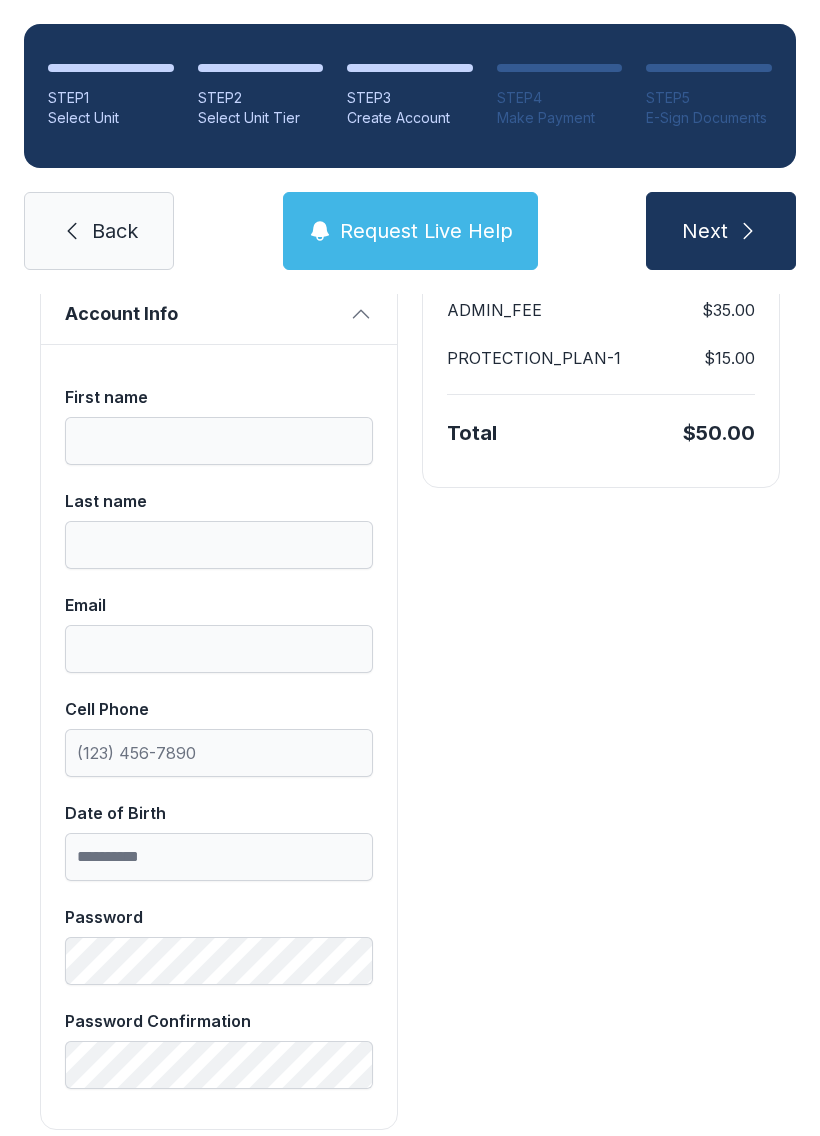 scroll, scrollTop: 368, scrollLeft: 0, axis: vertical 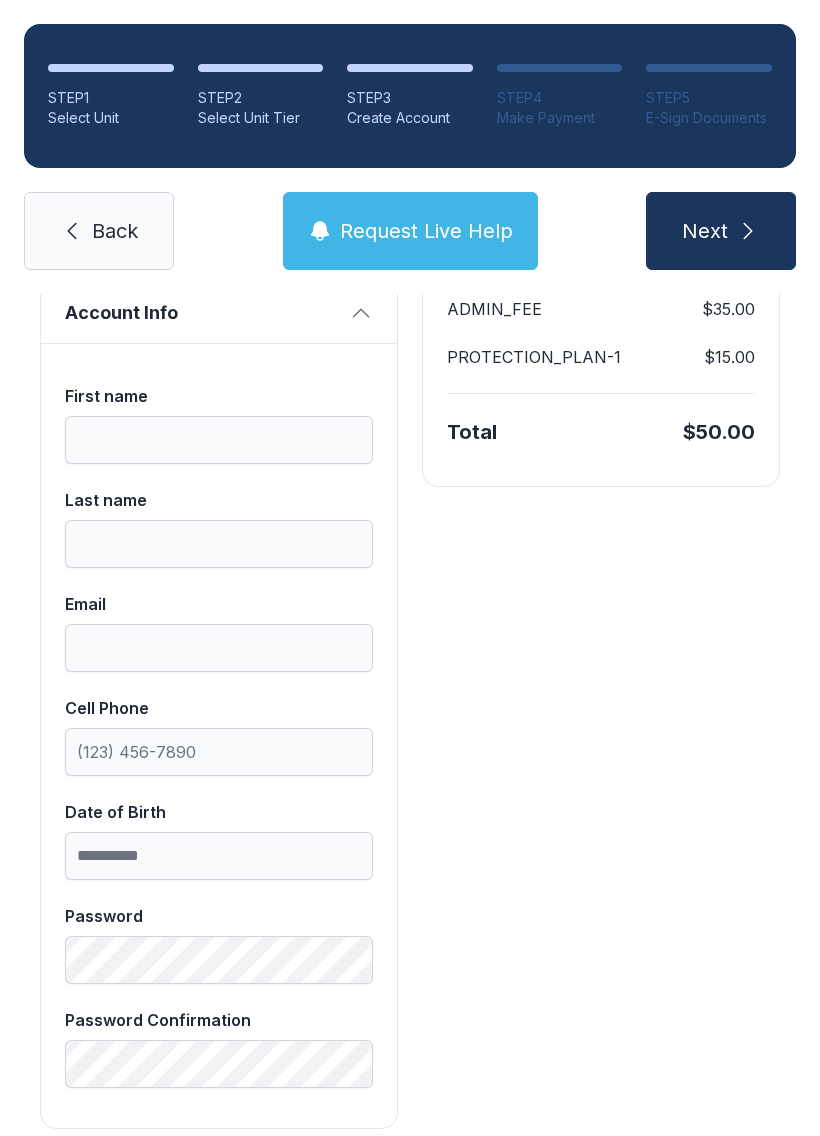 click on "Back" at bounding box center (115, 231) 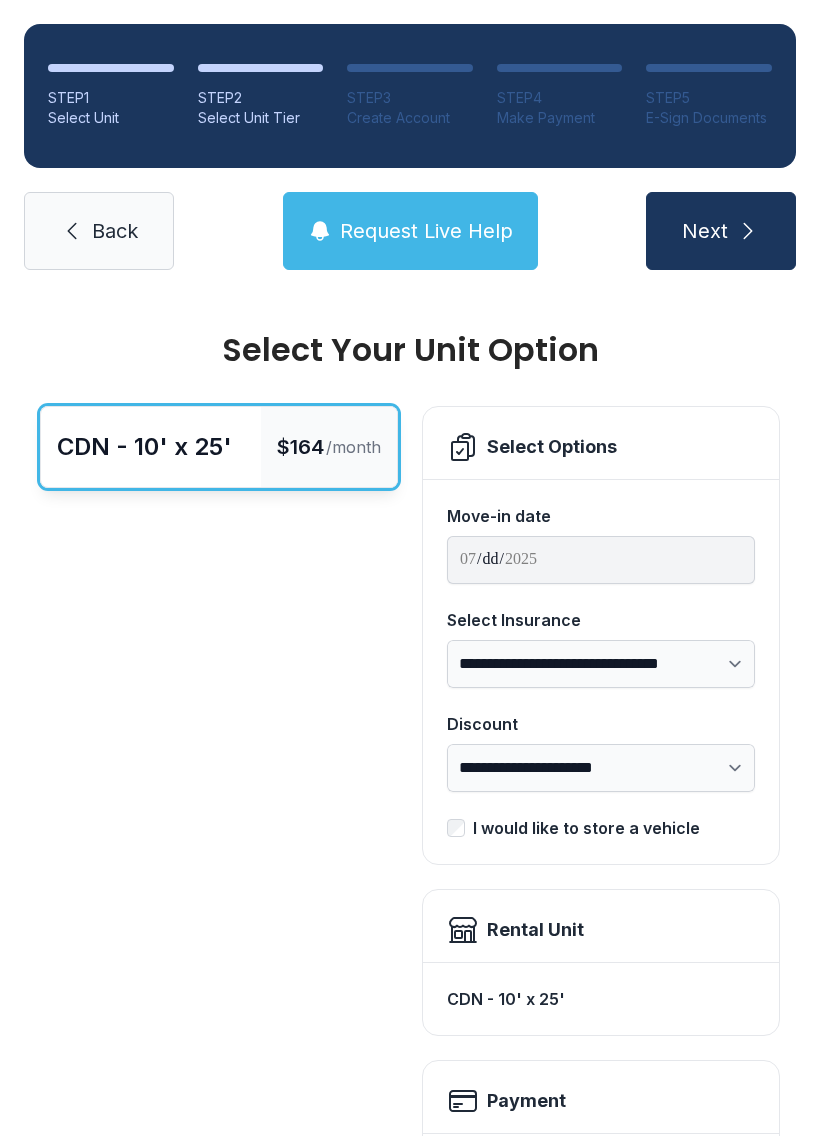 click on "Back" at bounding box center (115, 231) 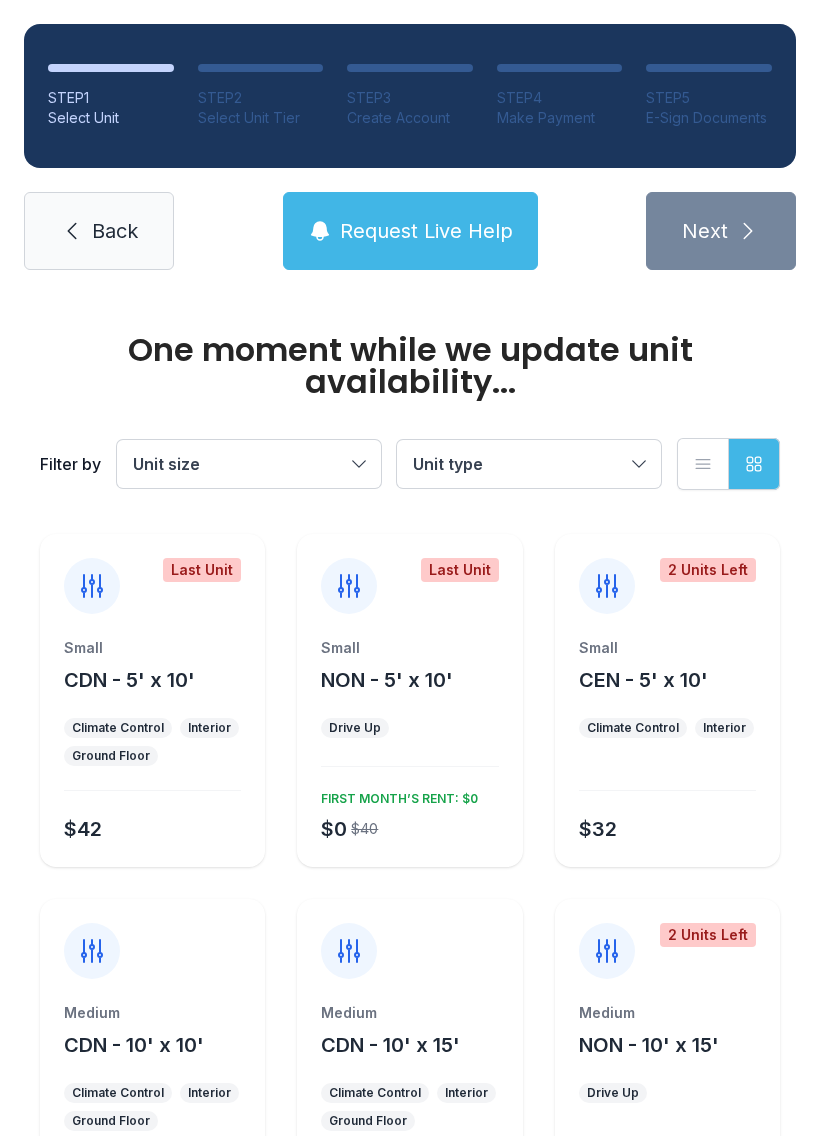 click on "Back" at bounding box center (99, 231) 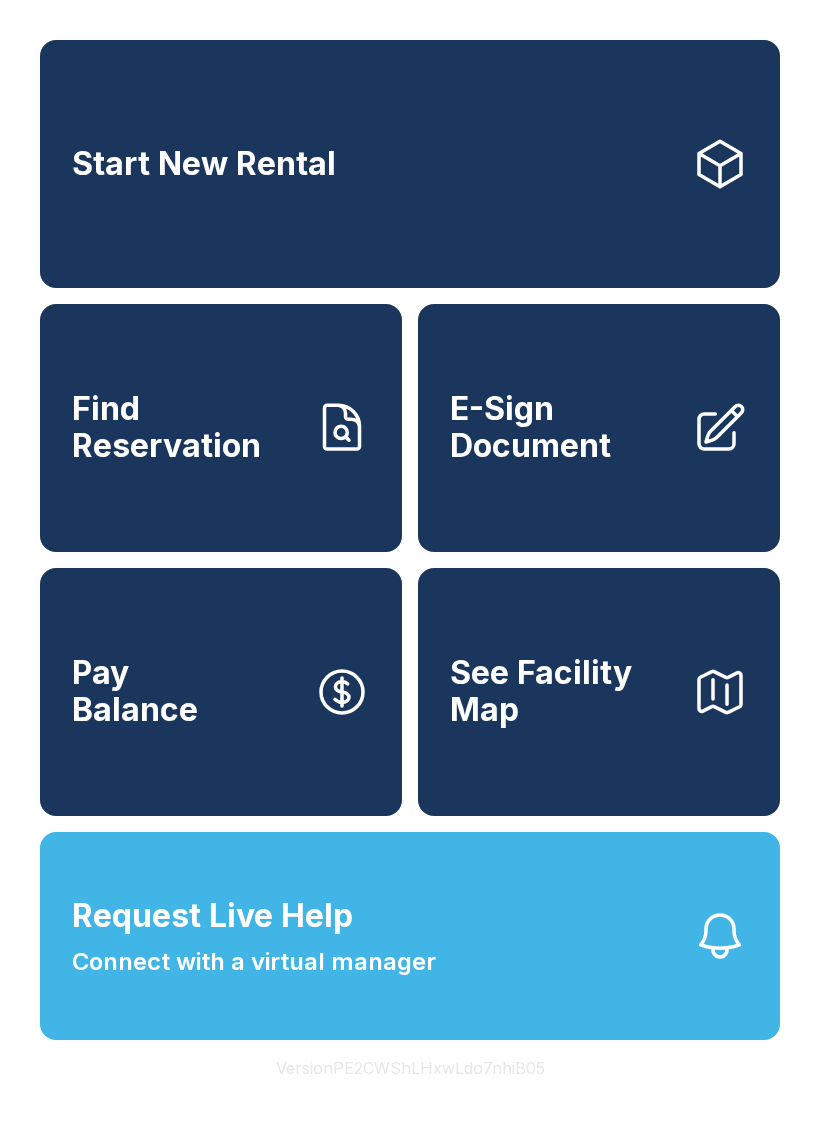 click on "Start New Rental" at bounding box center [410, 164] 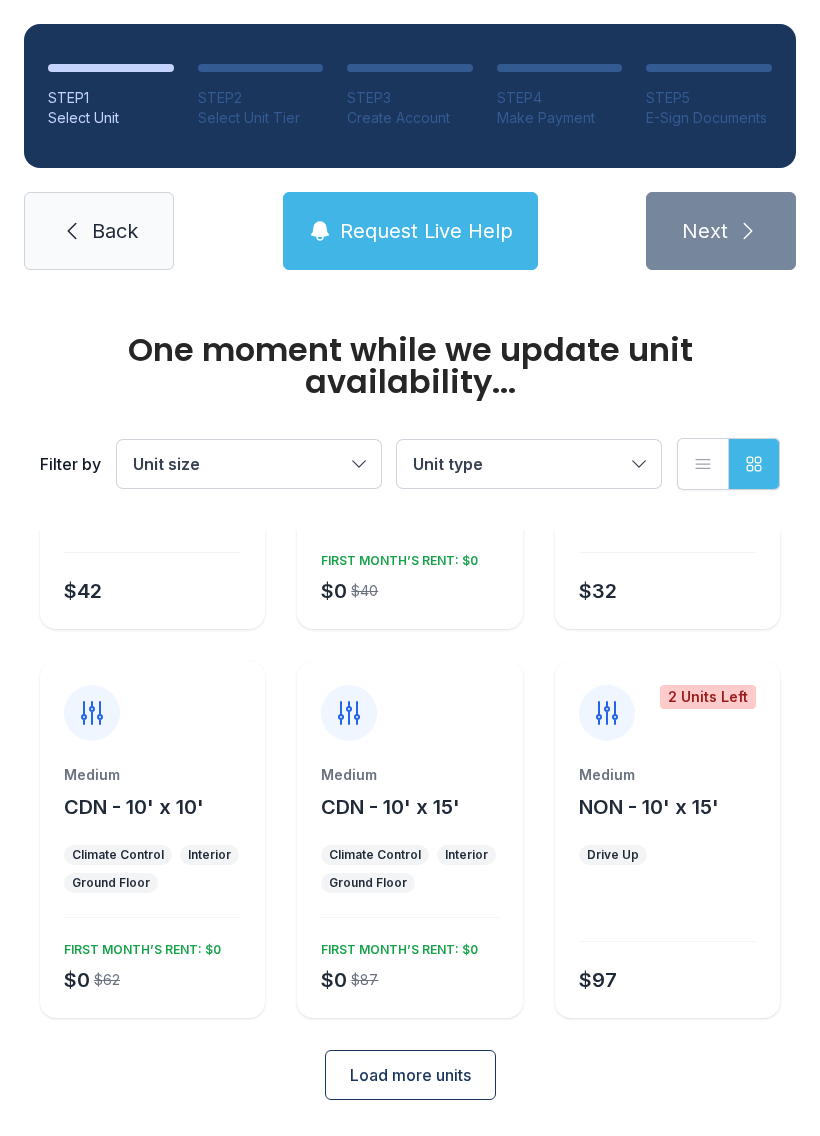 click on "Load more units" at bounding box center (410, 1075) 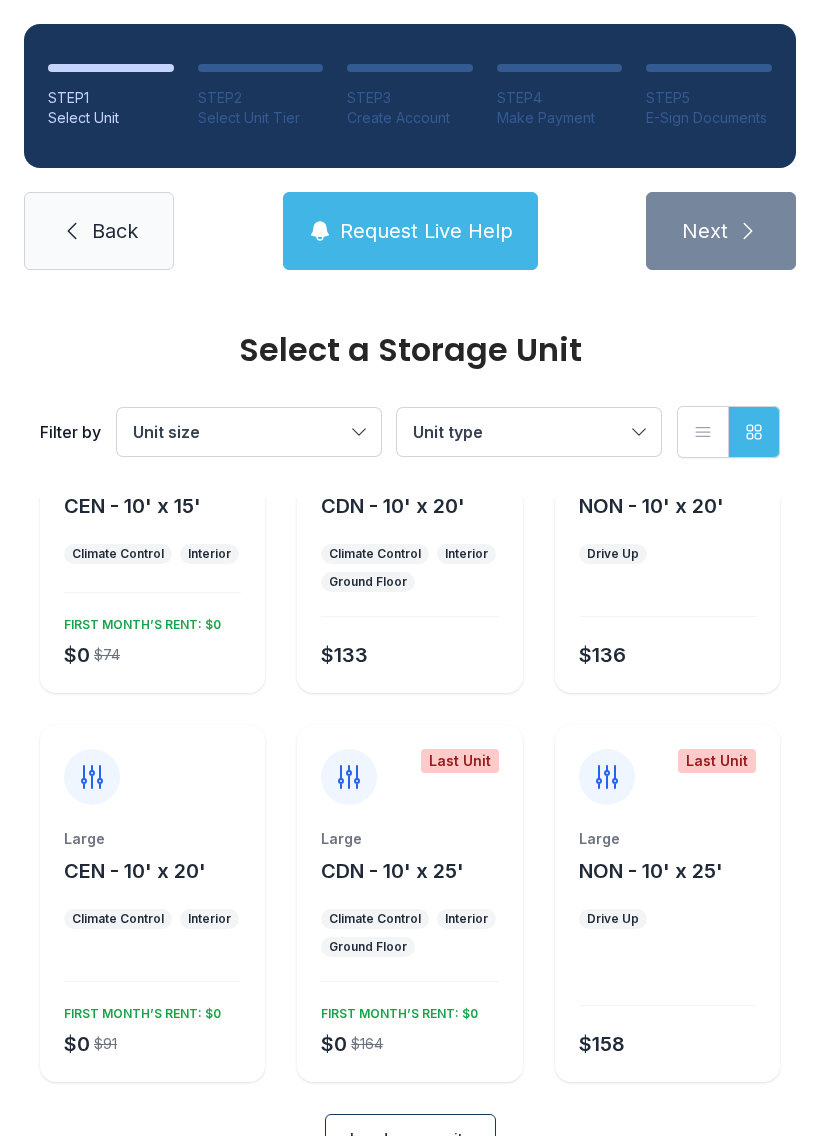 scroll, scrollTop: 895, scrollLeft: 0, axis: vertical 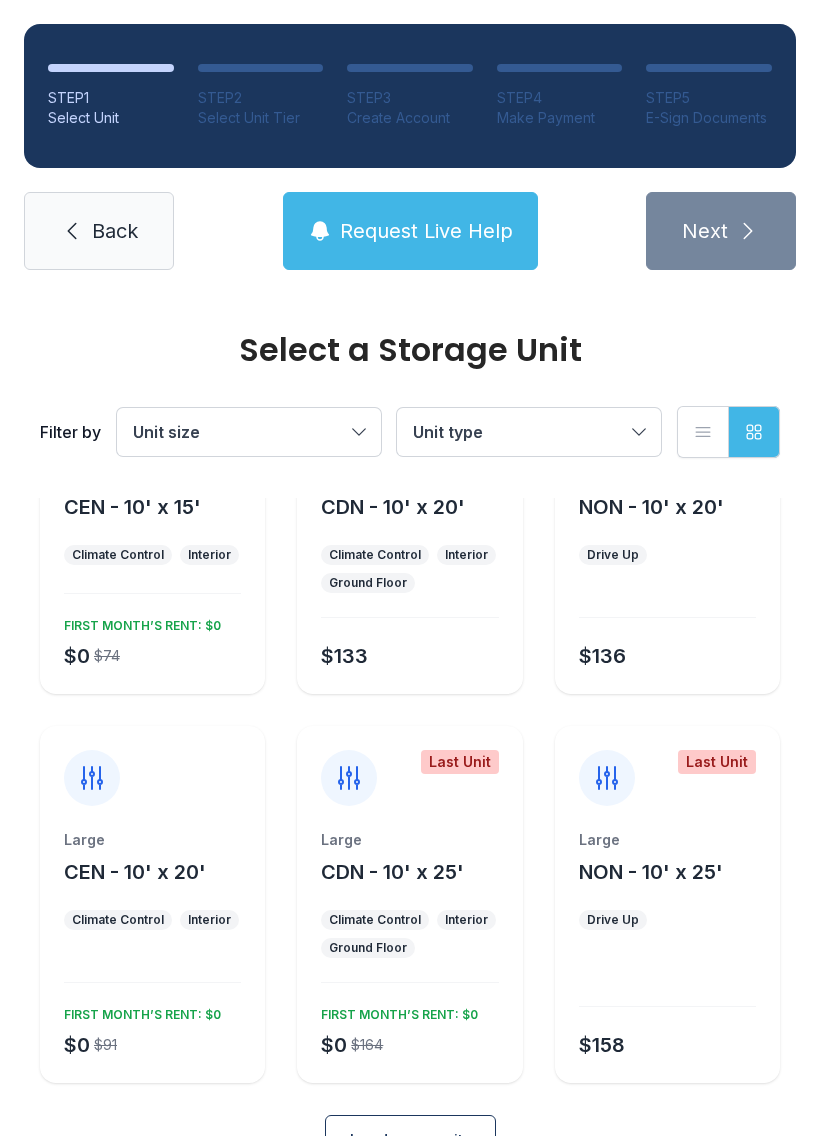click on "CDN - 10' x 25'" at bounding box center [392, 872] 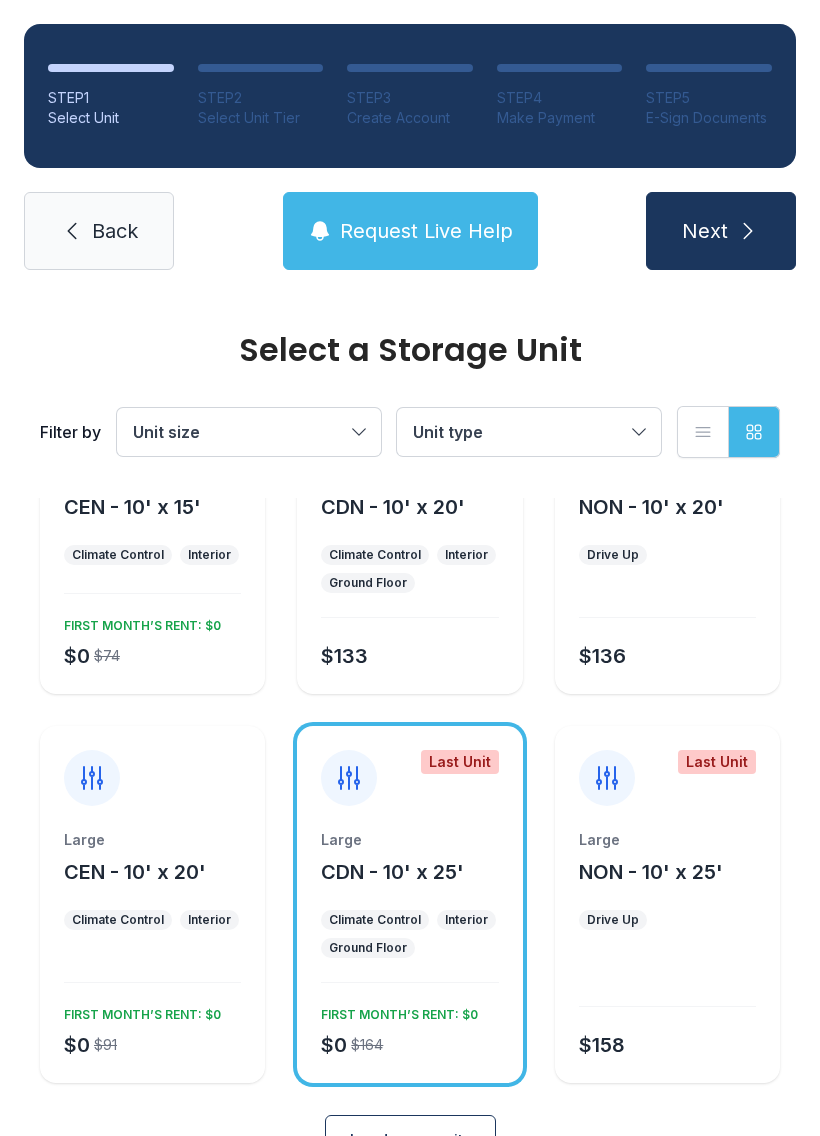 click on "Next" at bounding box center [721, 231] 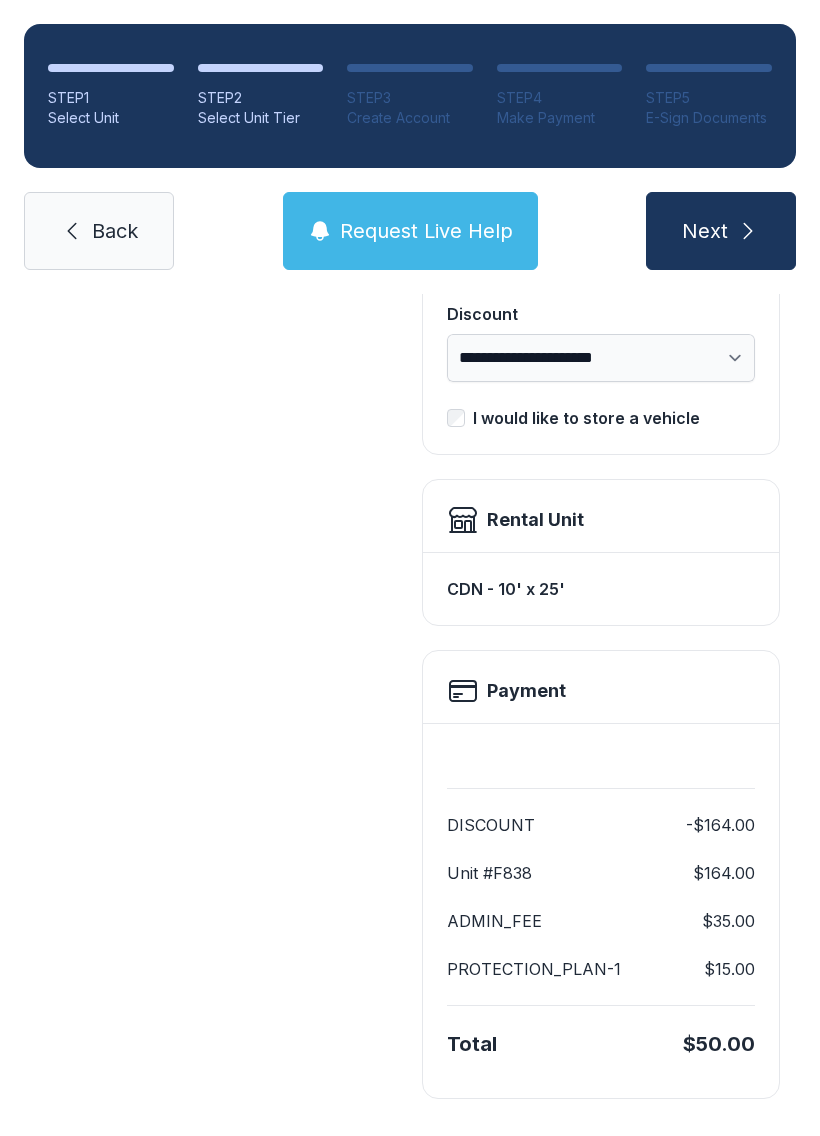 scroll, scrollTop: 409, scrollLeft: 0, axis: vertical 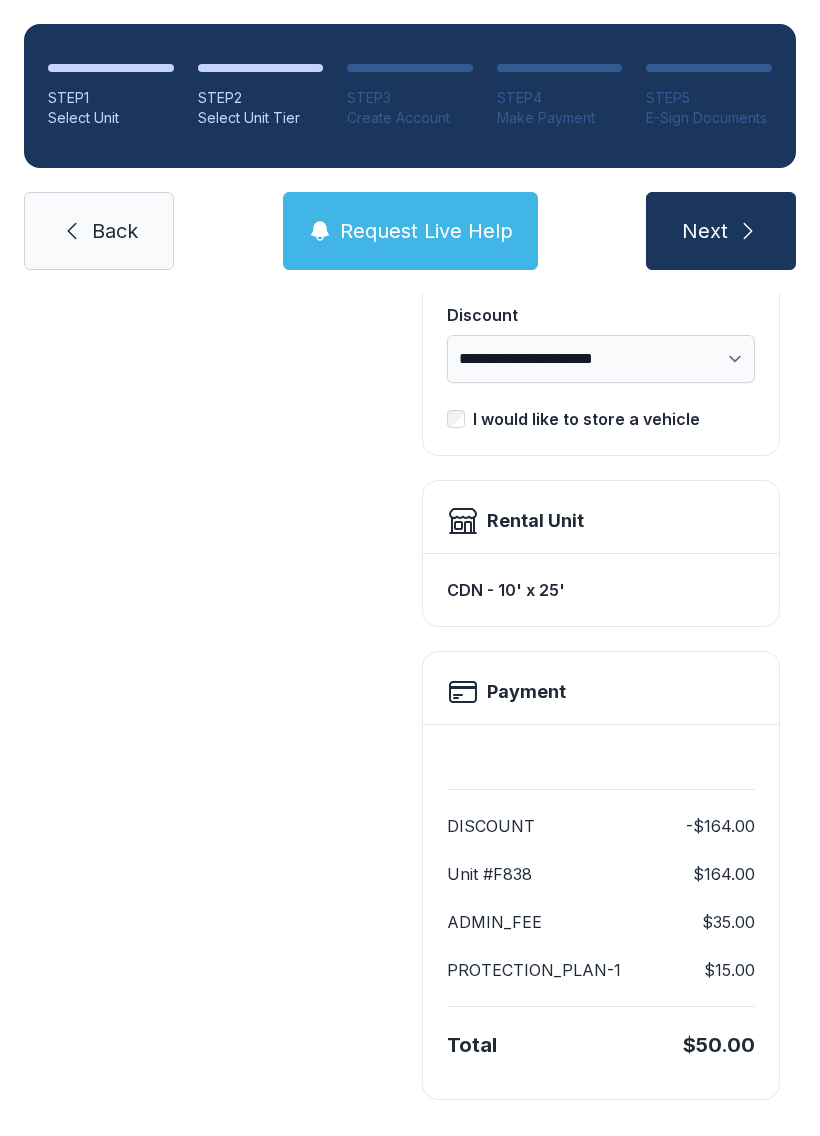 click on "Next" at bounding box center [721, 231] 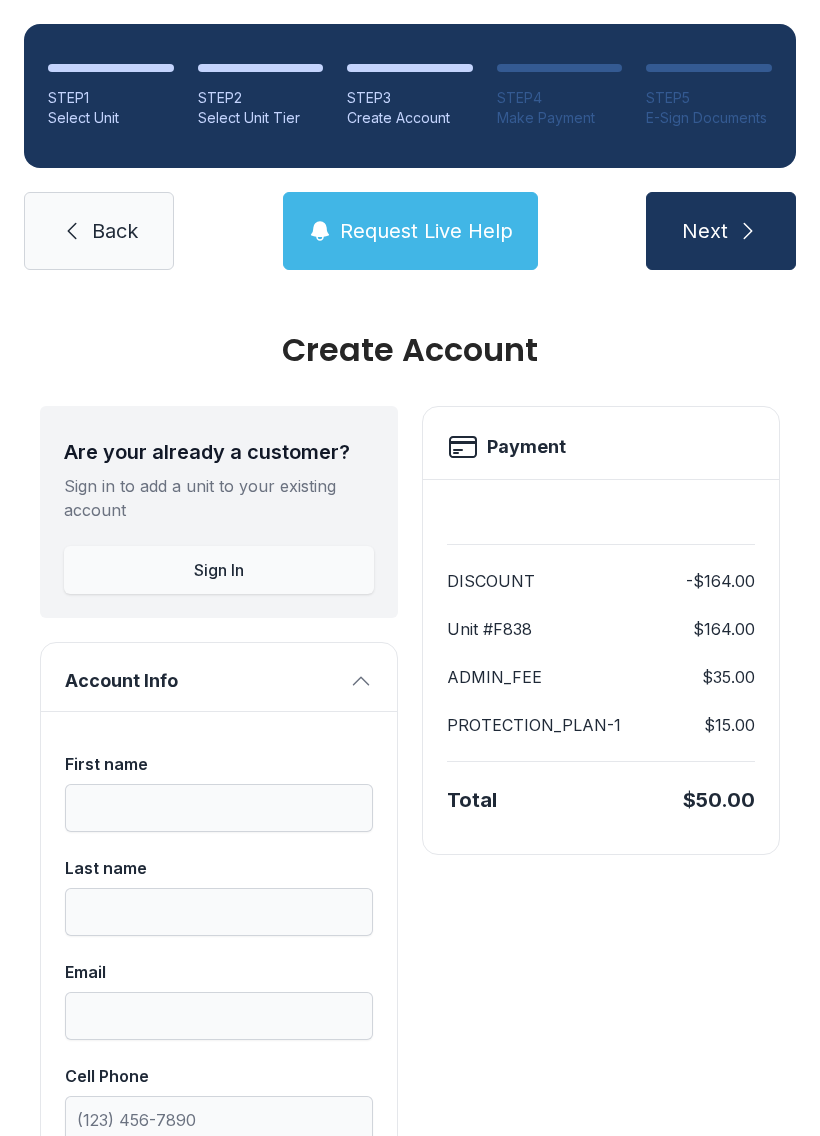 scroll, scrollTop: 0, scrollLeft: 0, axis: both 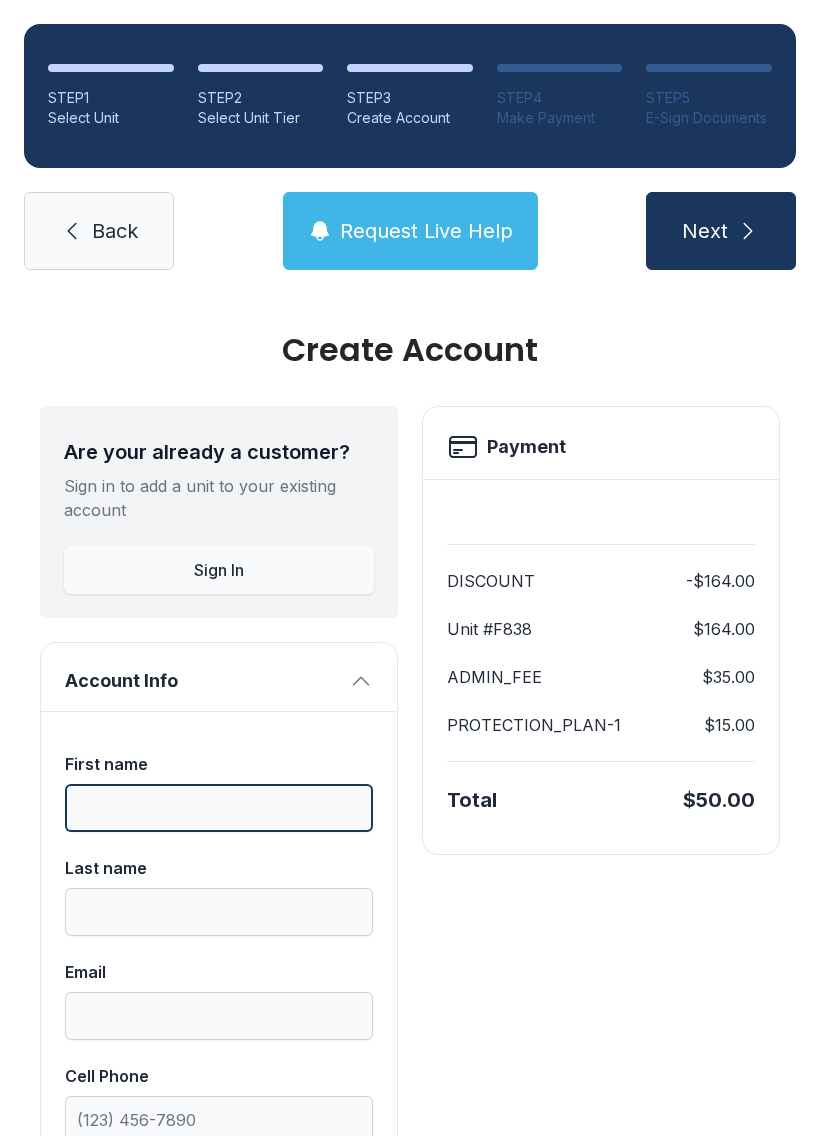 click on "First name" at bounding box center (219, 808) 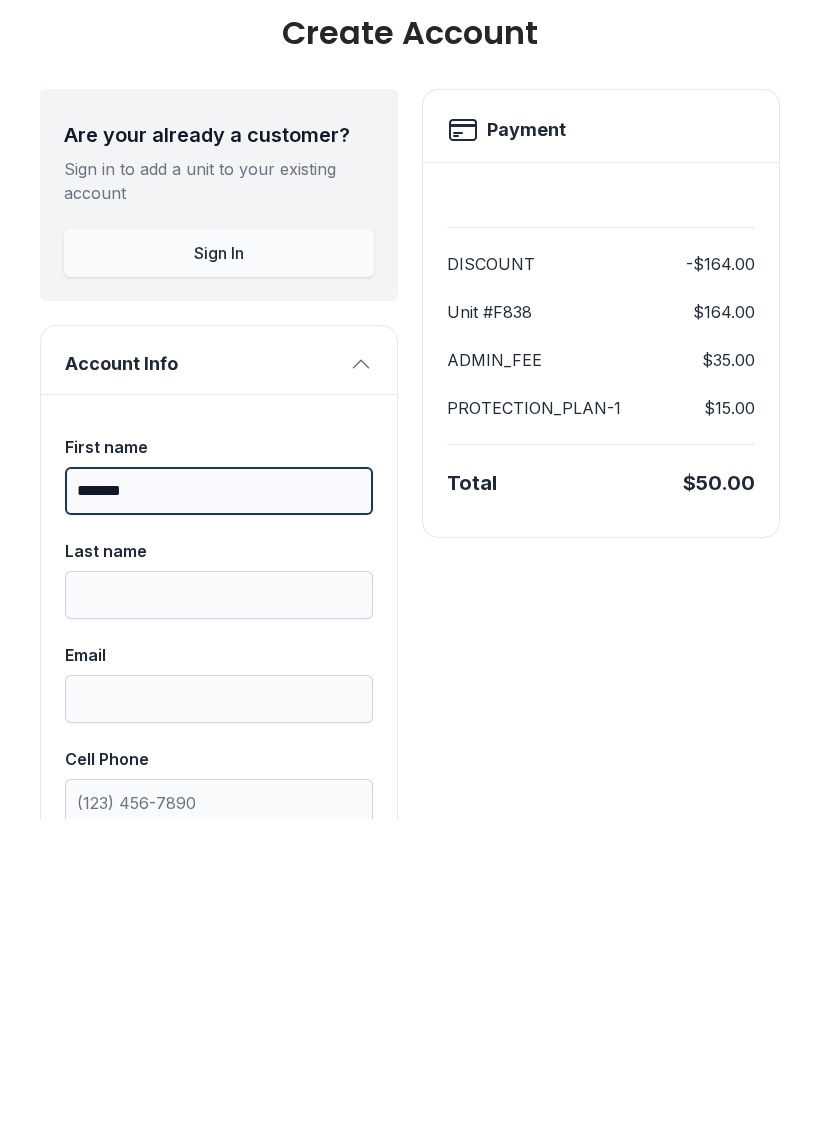 type on "******" 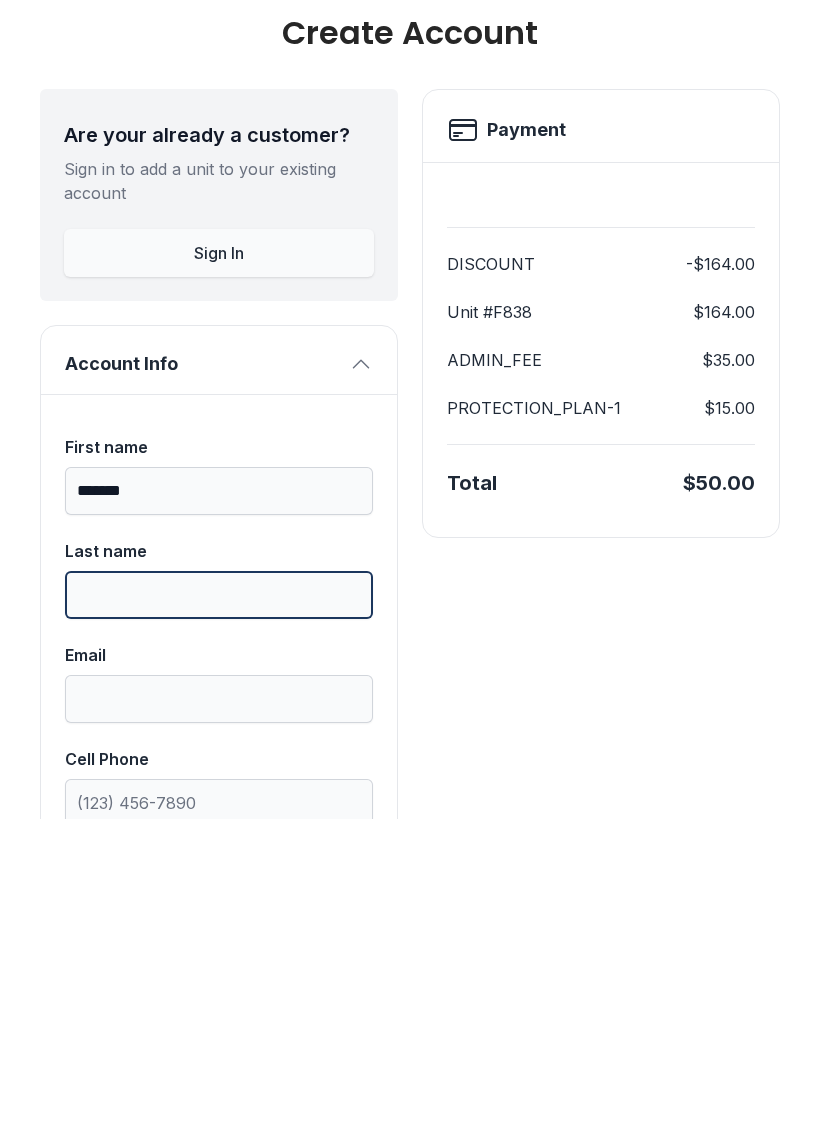 click on "Last name" at bounding box center (219, 912) 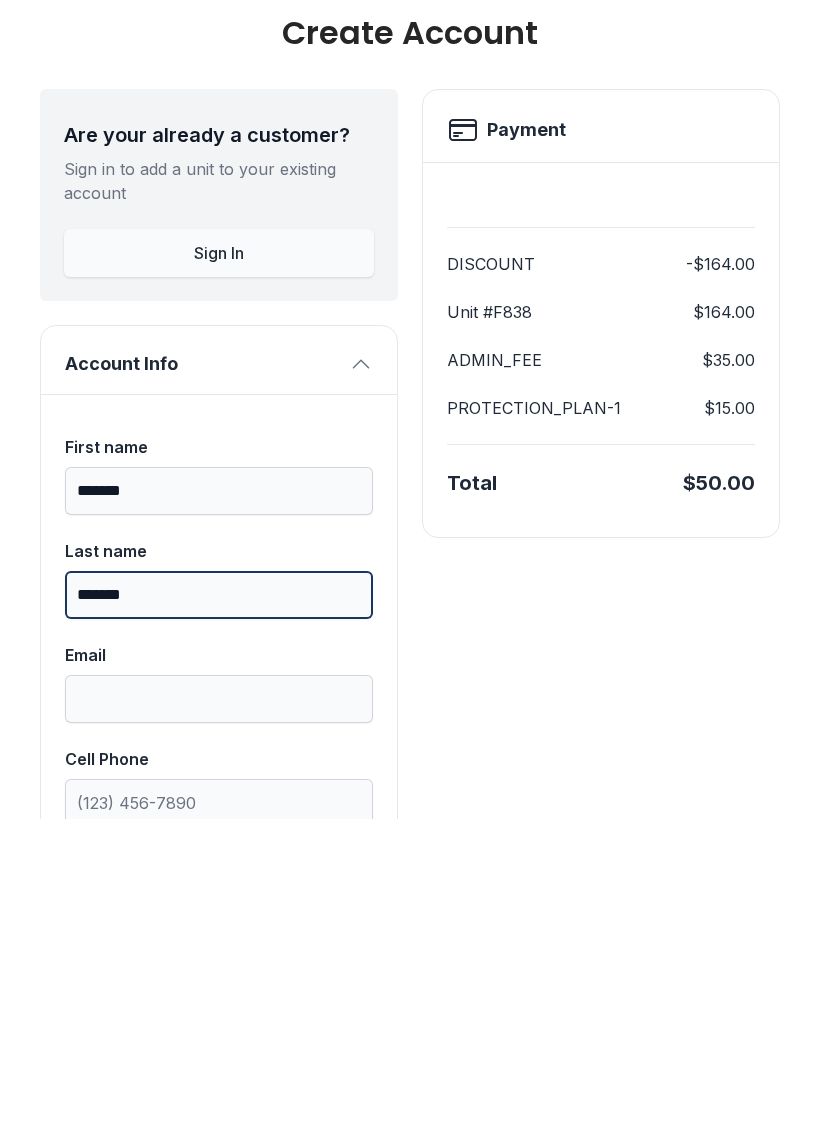 type on "*******" 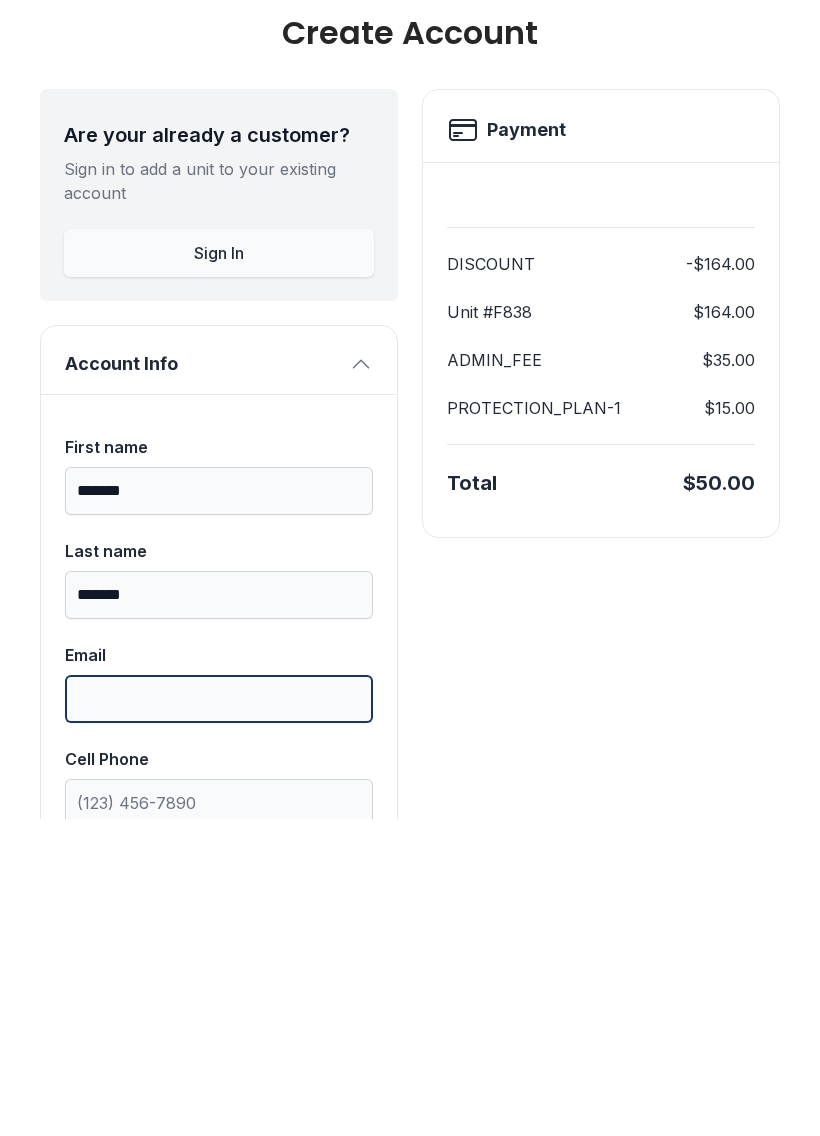 click on "Email" at bounding box center [219, 1016] 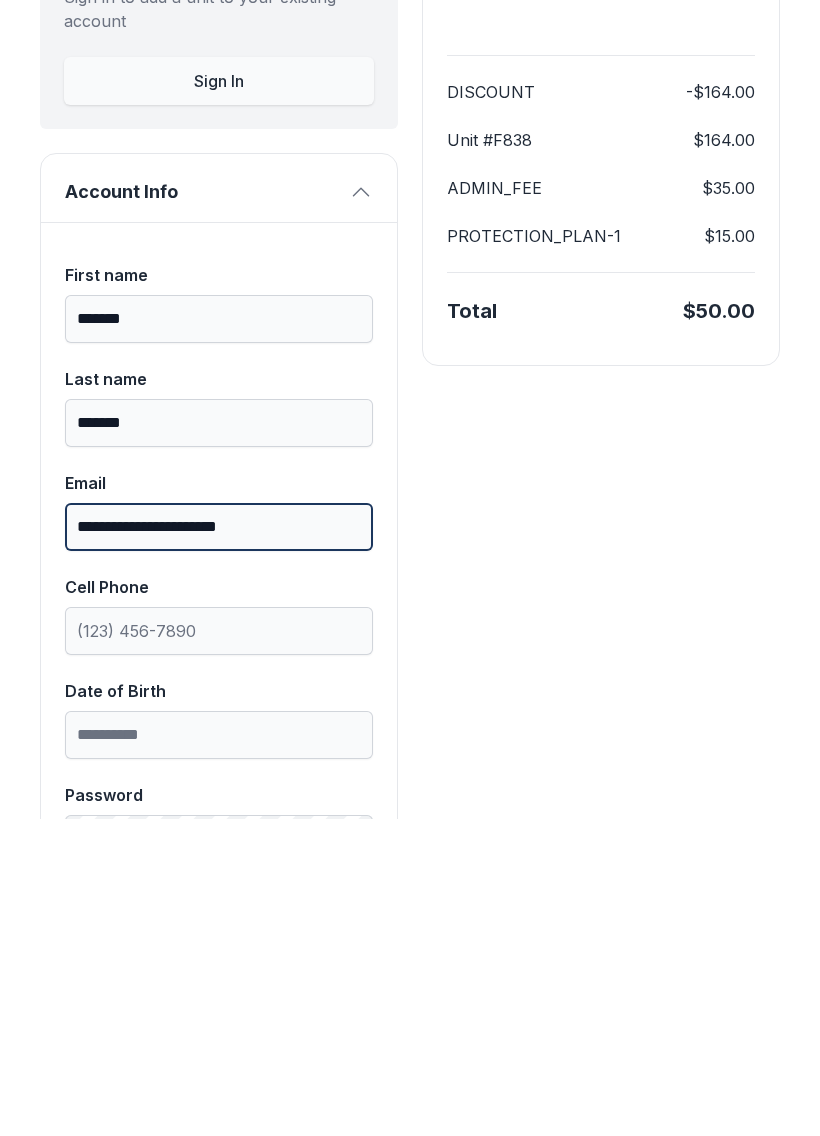 scroll, scrollTop: 175, scrollLeft: 0, axis: vertical 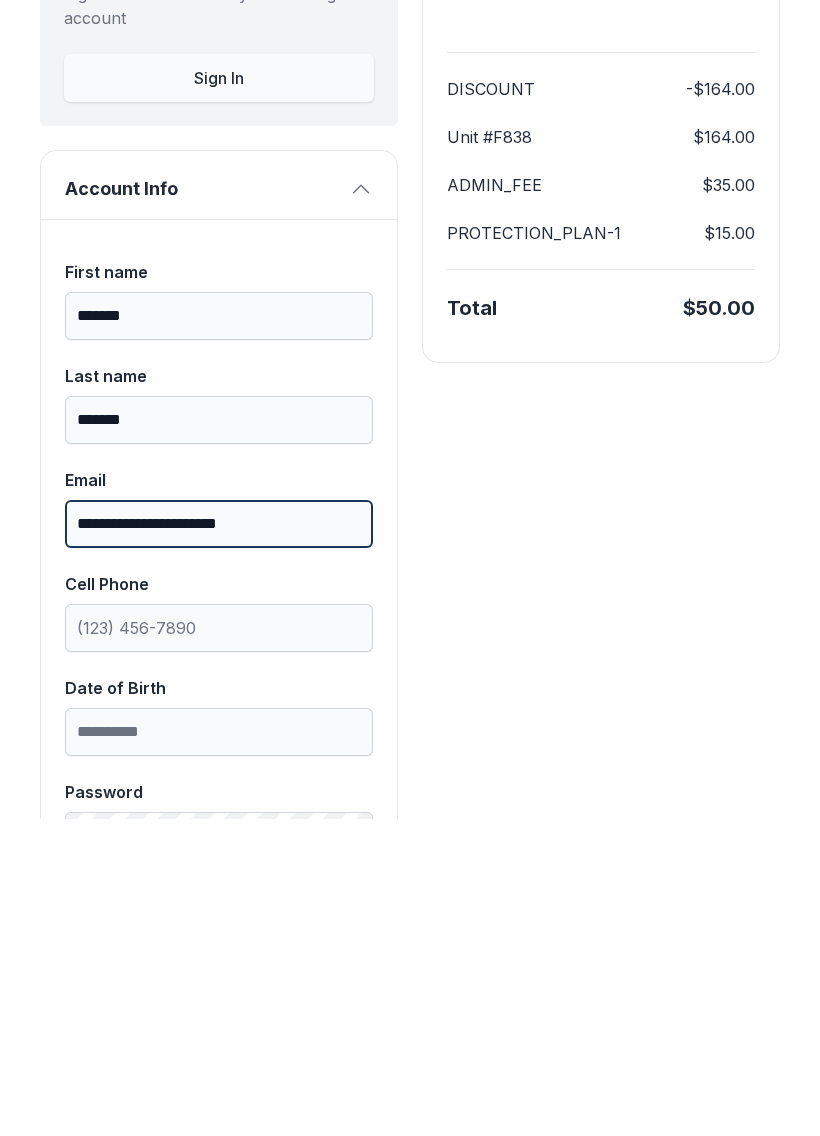 type on "**********" 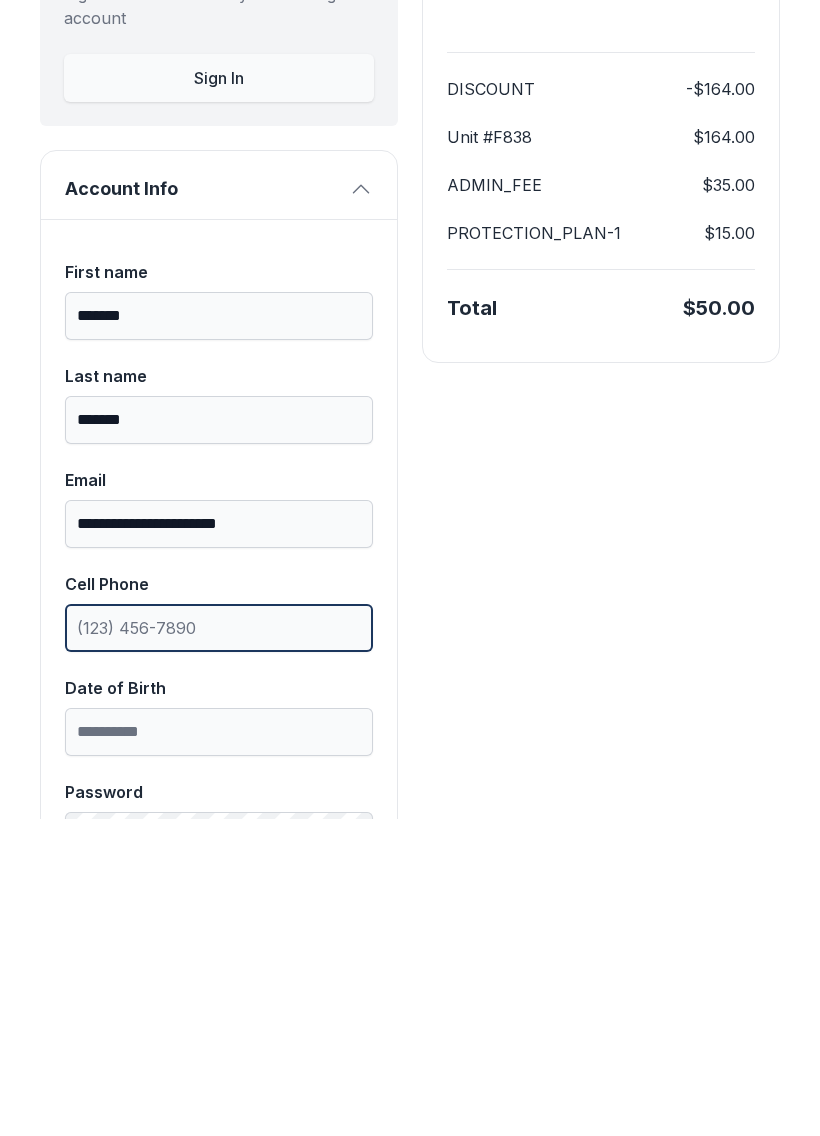 click on "Cell Phone" at bounding box center (219, 945) 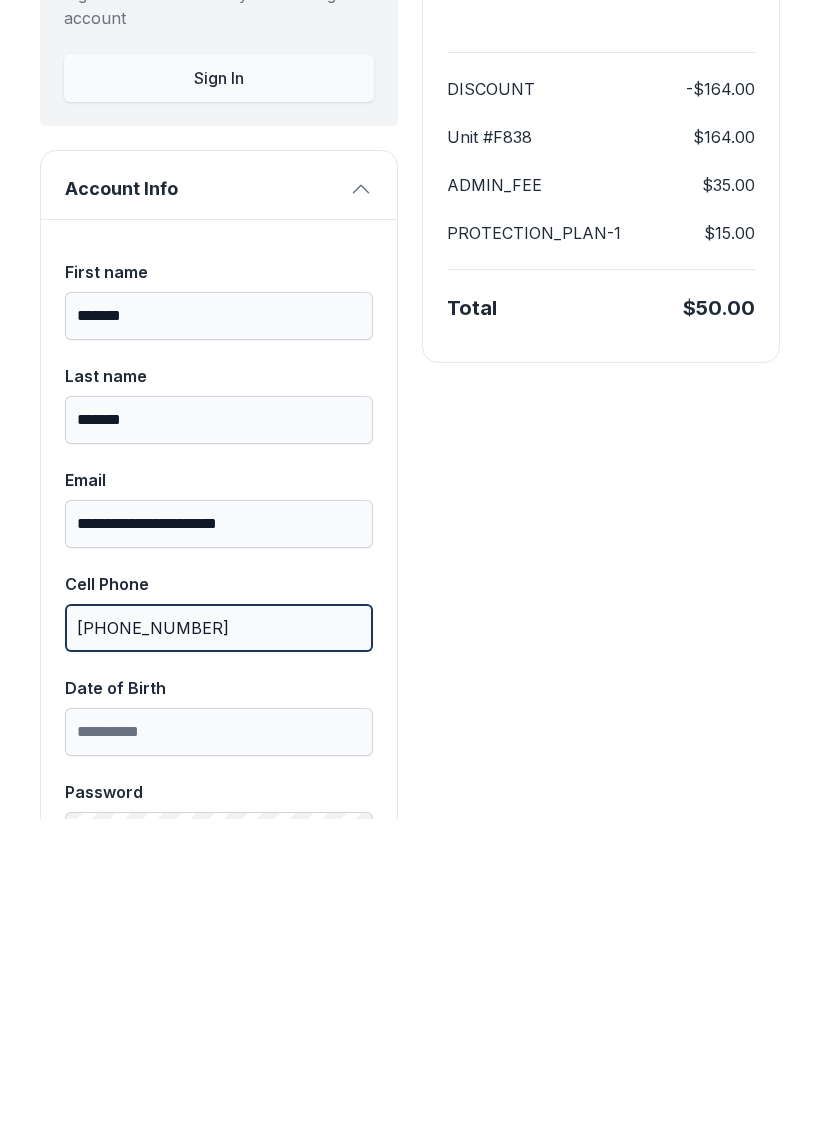 type on "[PHONE_NUMBER]" 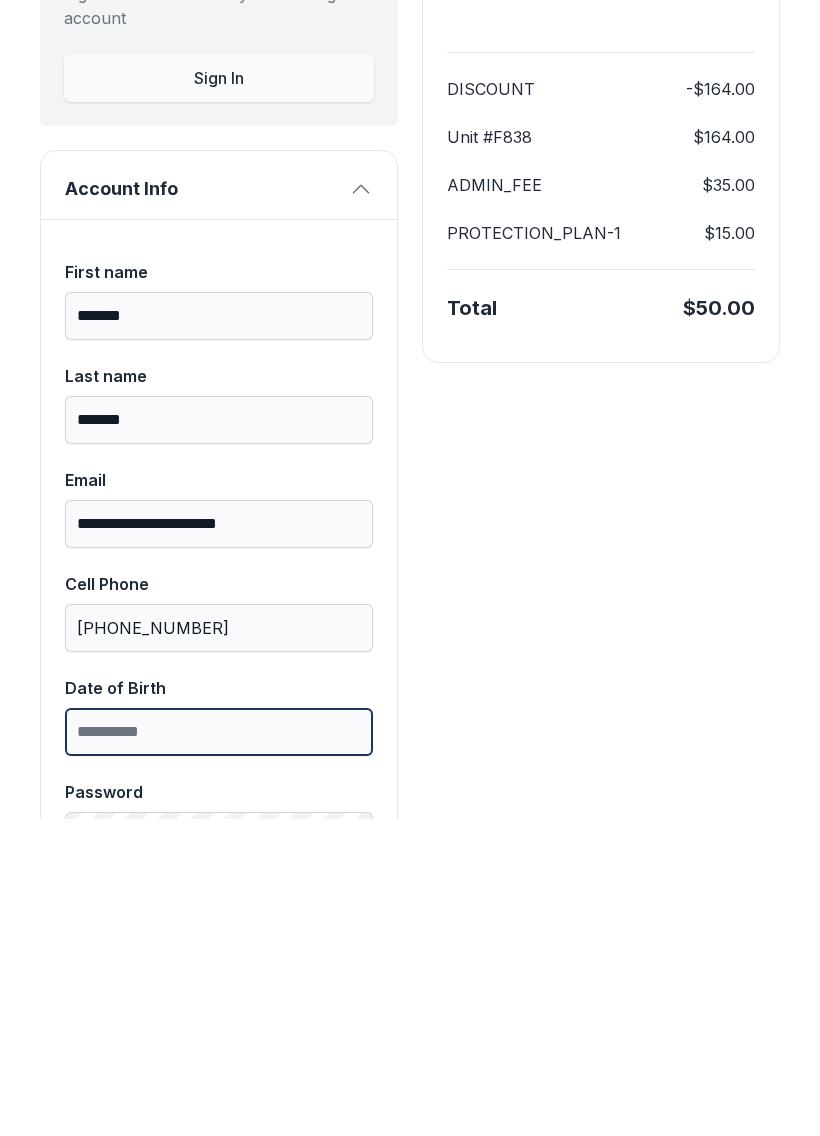 click on "Date of Birth" at bounding box center (219, 1049) 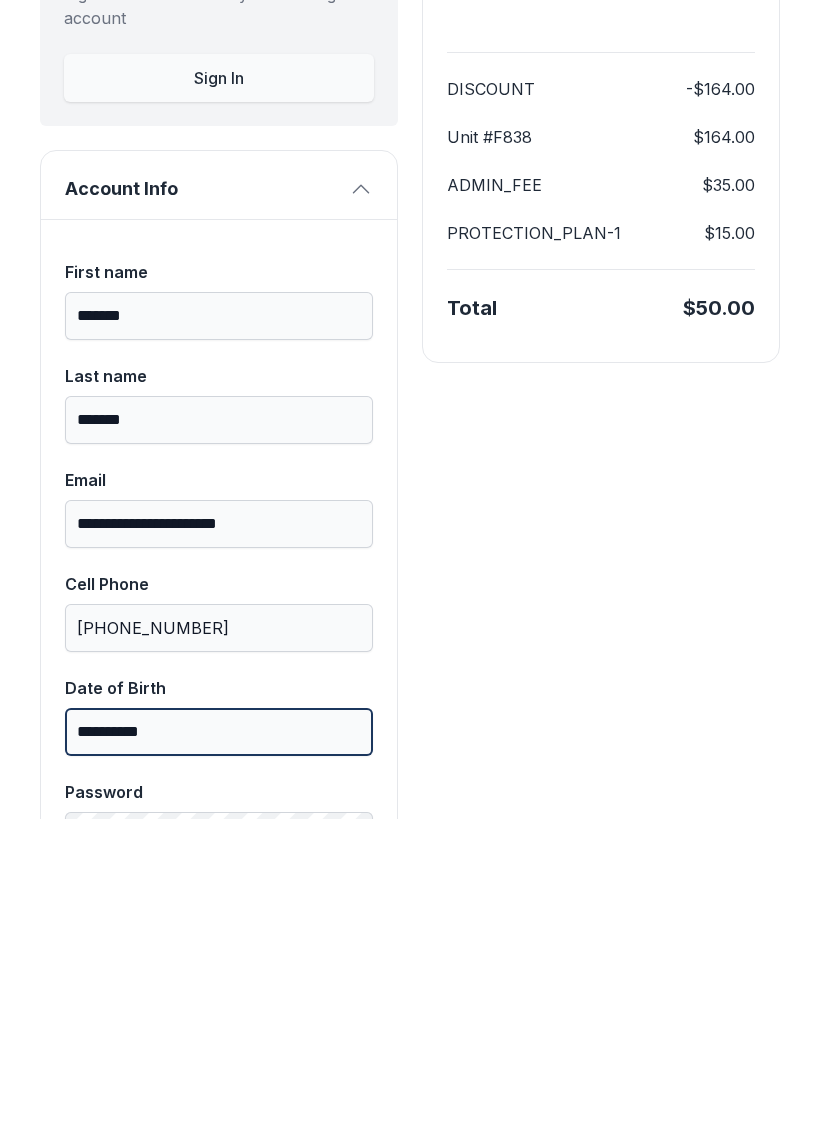 type on "**********" 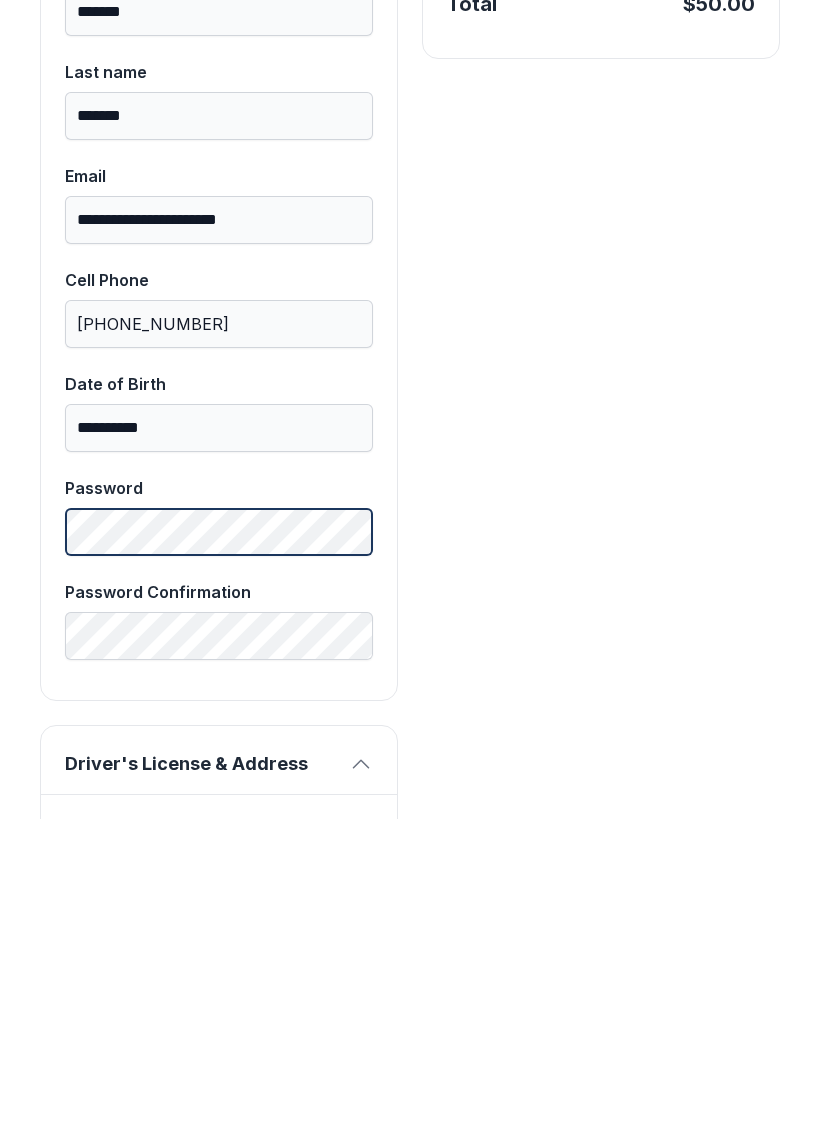 scroll, scrollTop: 480, scrollLeft: 0, axis: vertical 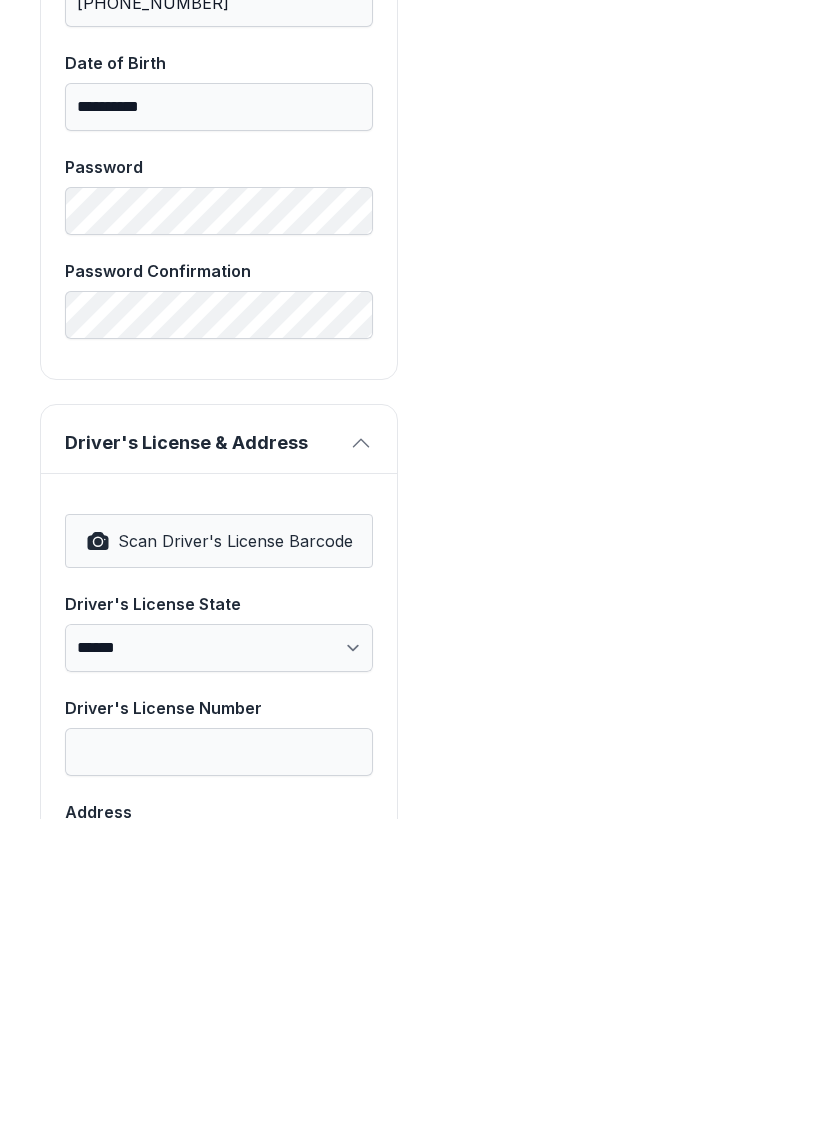 click on "Scan Driver's License Barcode" at bounding box center [235, 858] 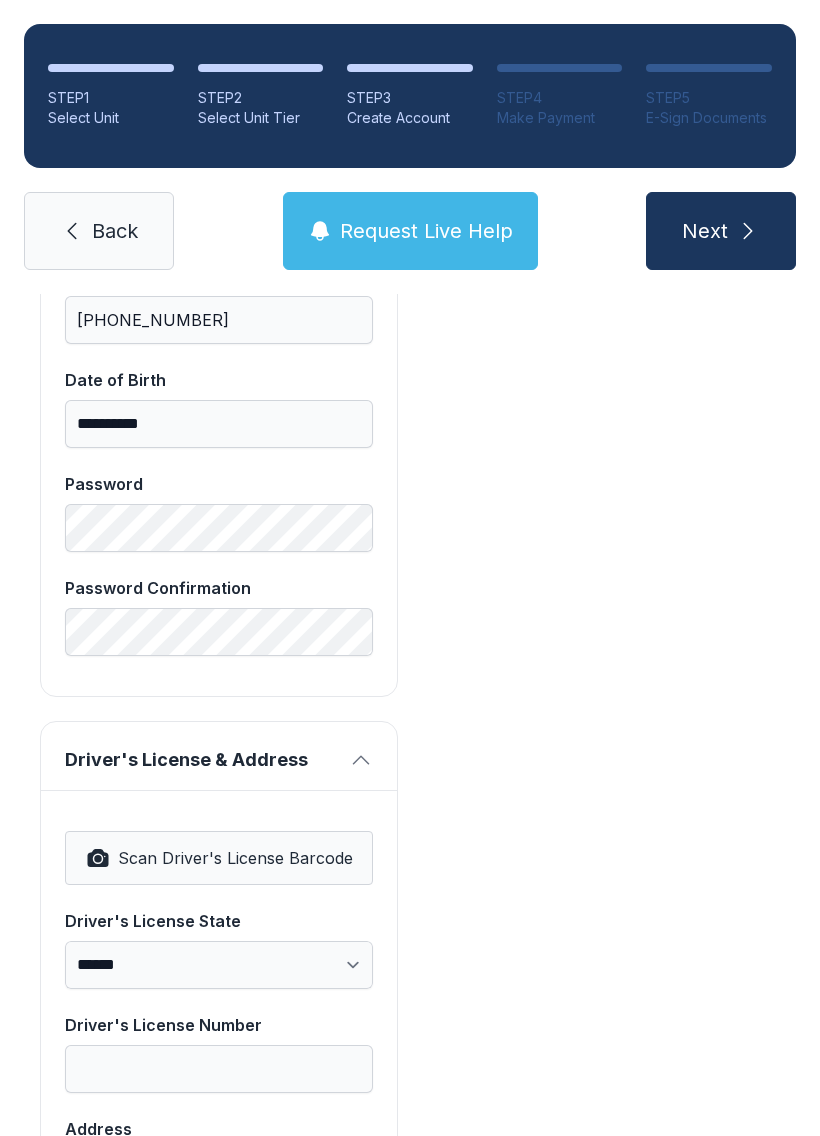 select on "**" 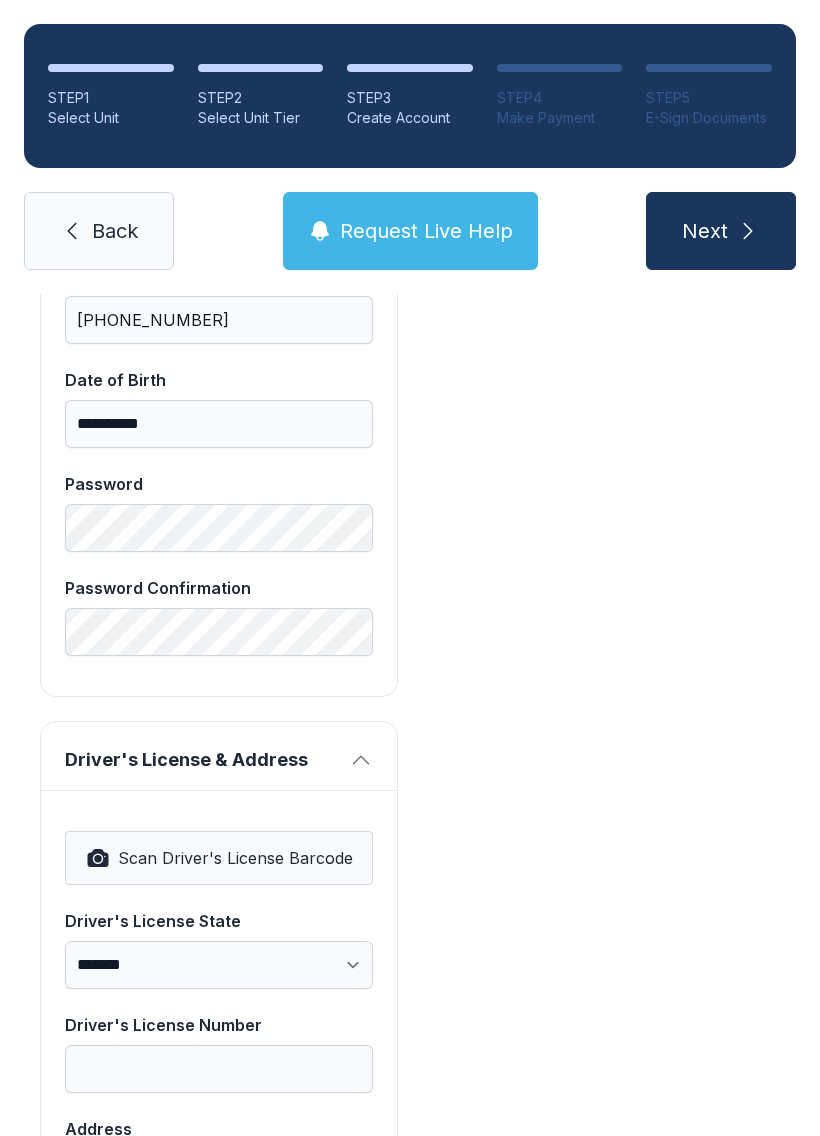 type on "********" 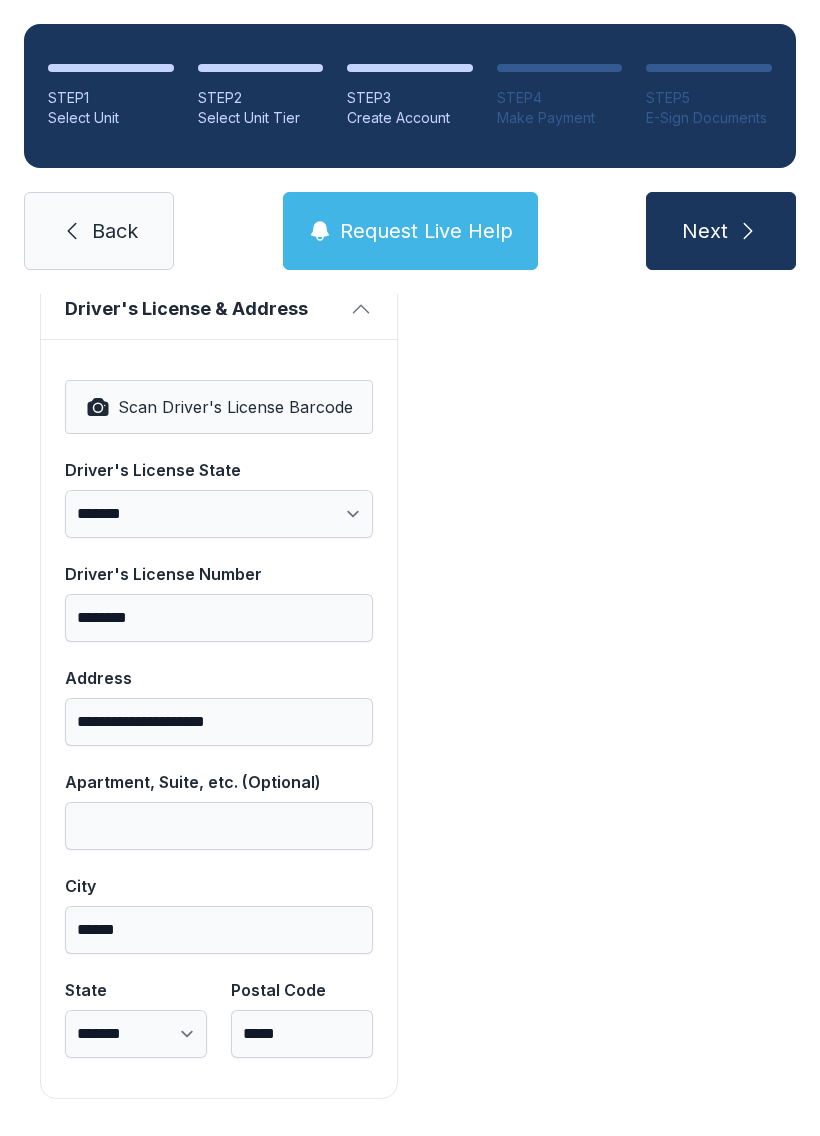 scroll, scrollTop: 1250, scrollLeft: 0, axis: vertical 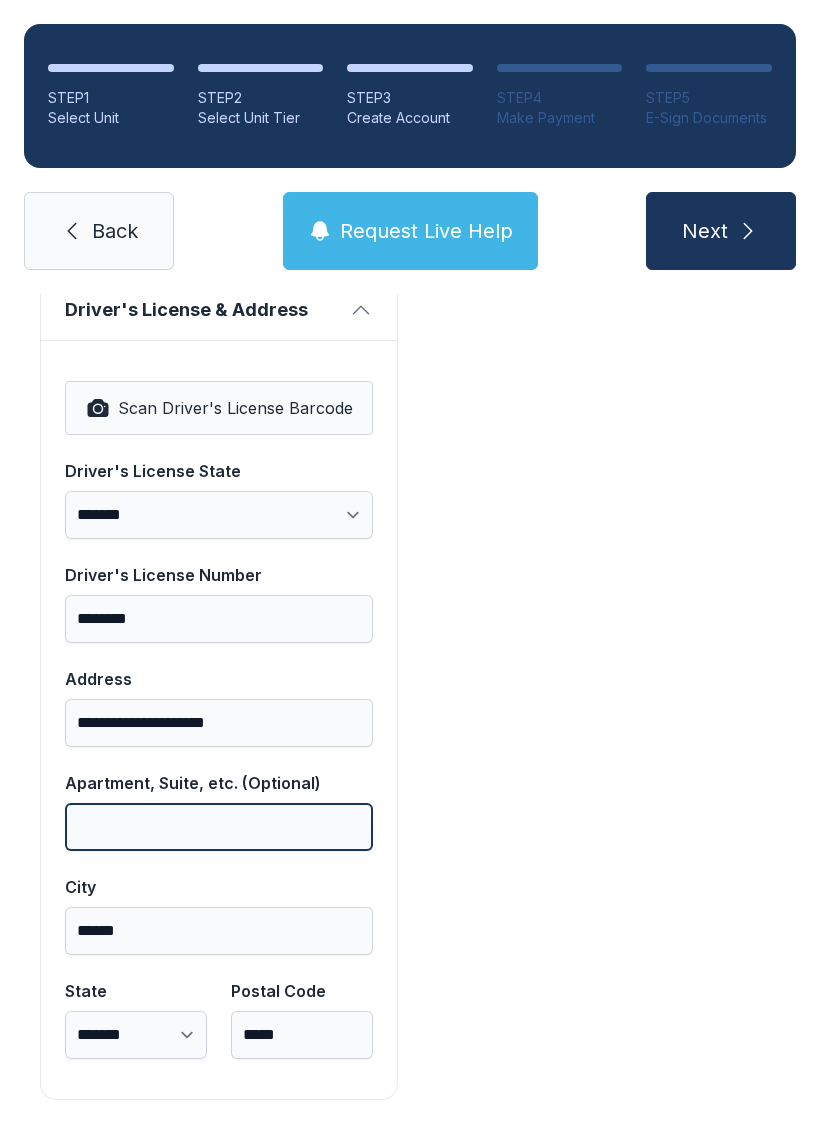 click on "Apartment, Suite, etc. (Optional)" at bounding box center (219, 827) 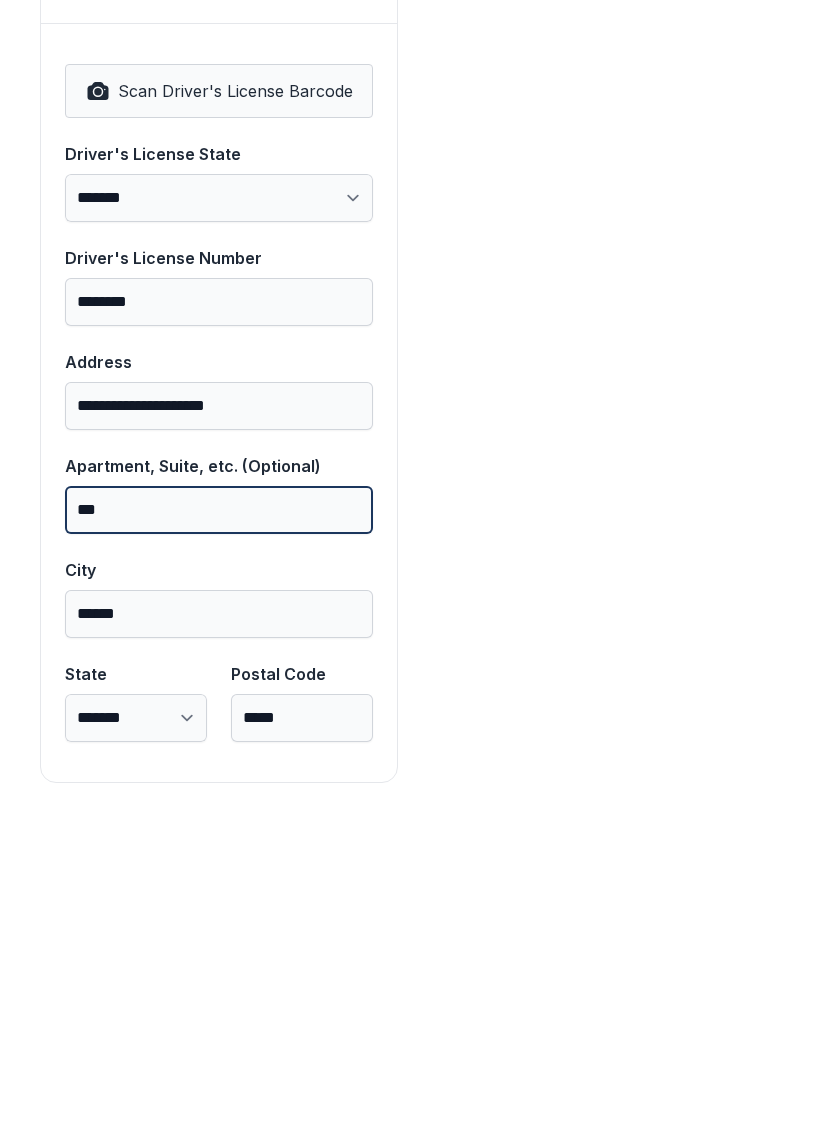 type on "***" 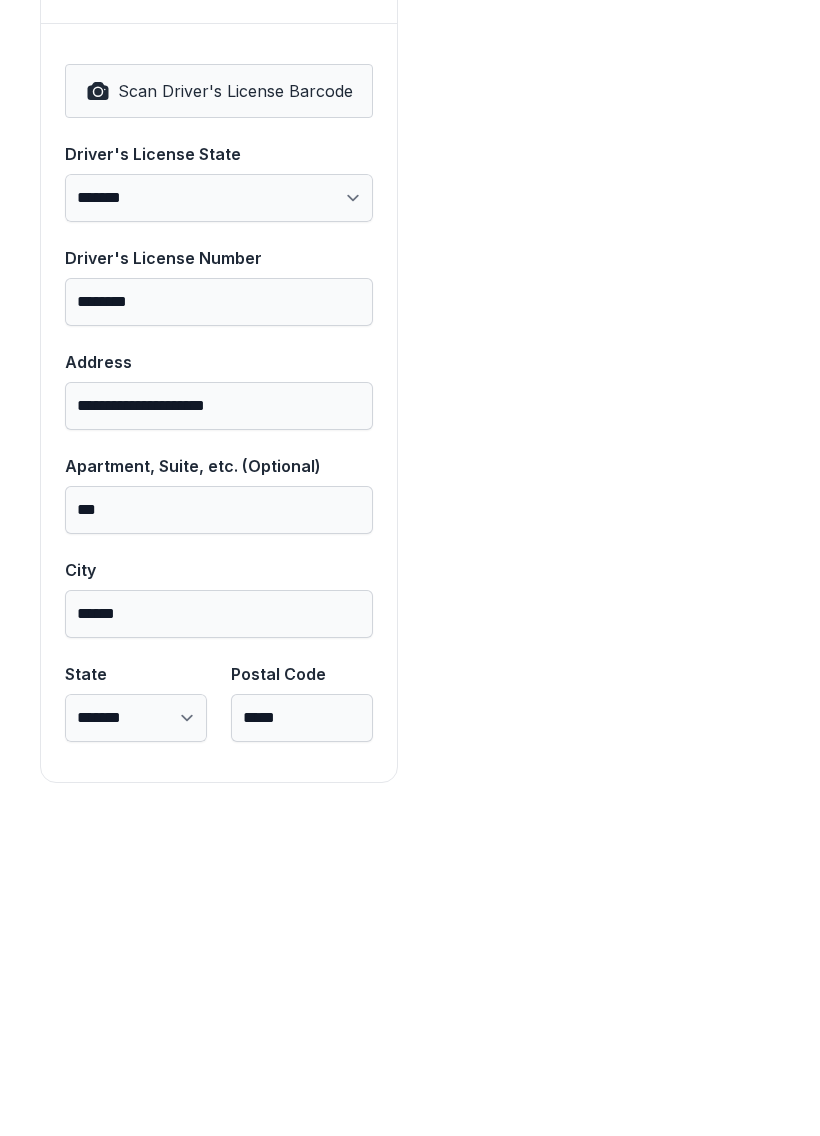 click on "Payment DISCOUNT -$164.00 Unit #F838 $164.00 ADMIN_FEE $35.00 PROTECTION_PLAN-1 $15.00 Total $50.00" at bounding box center [601, 128] 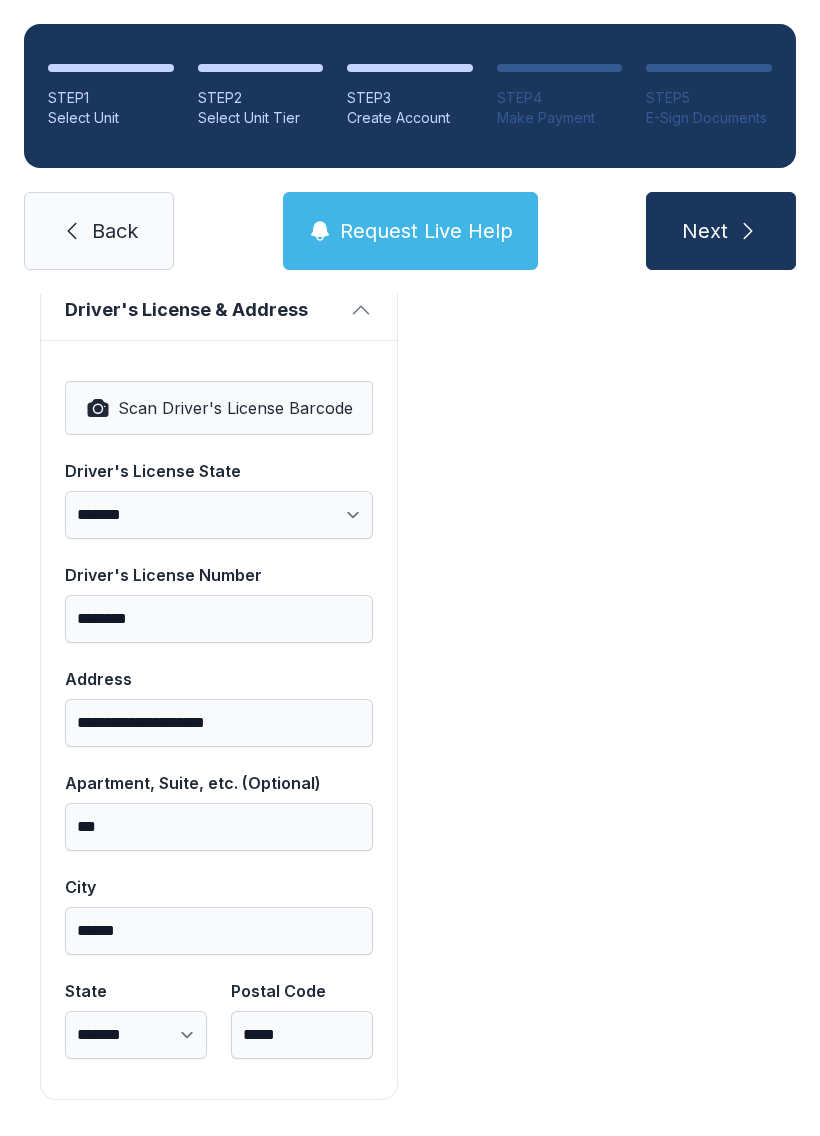 scroll, scrollTop: 0, scrollLeft: 0, axis: both 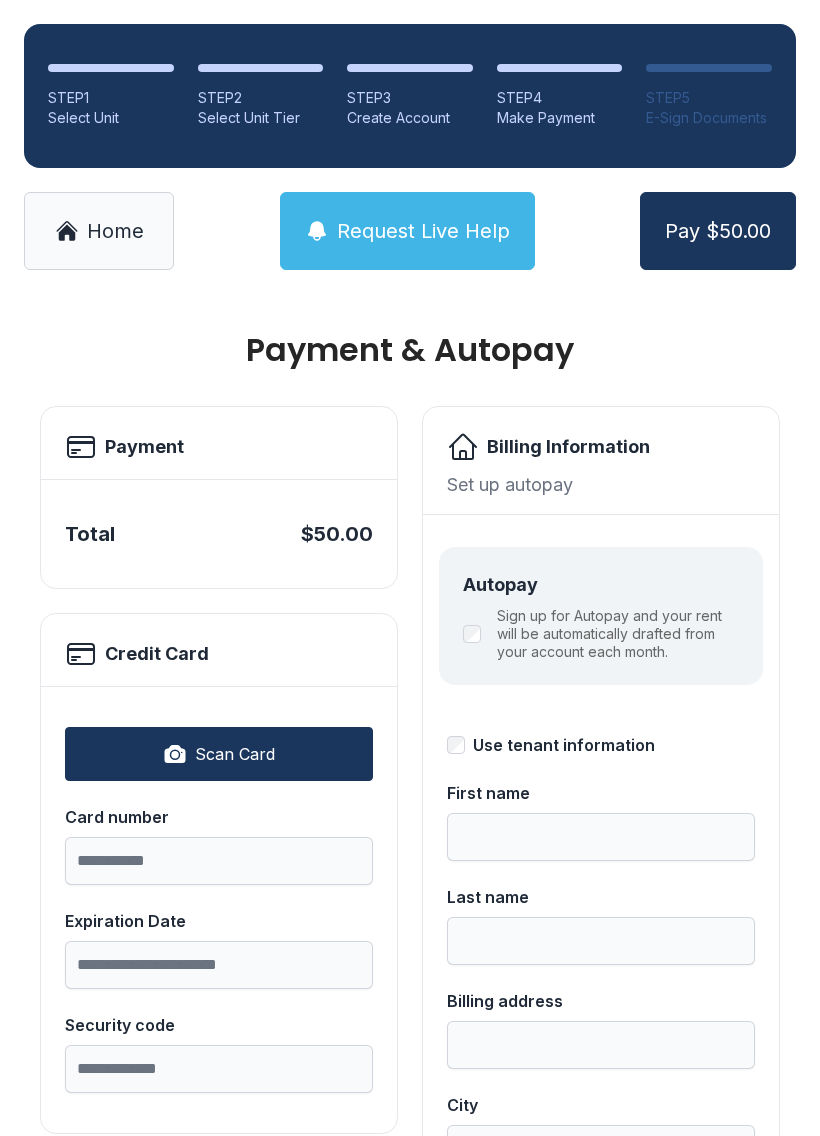 click on "Home" at bounding box center [115, 231] 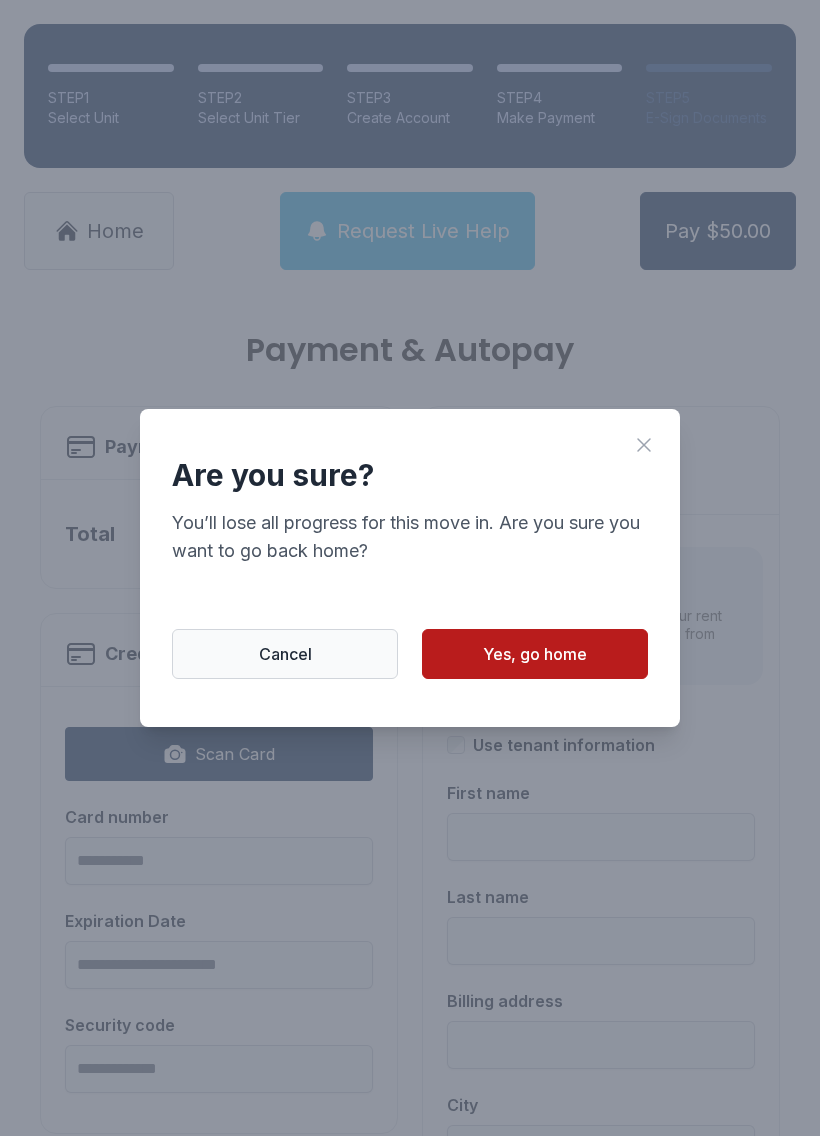 click on "Yes, go home" at bounding box center [535, 654] 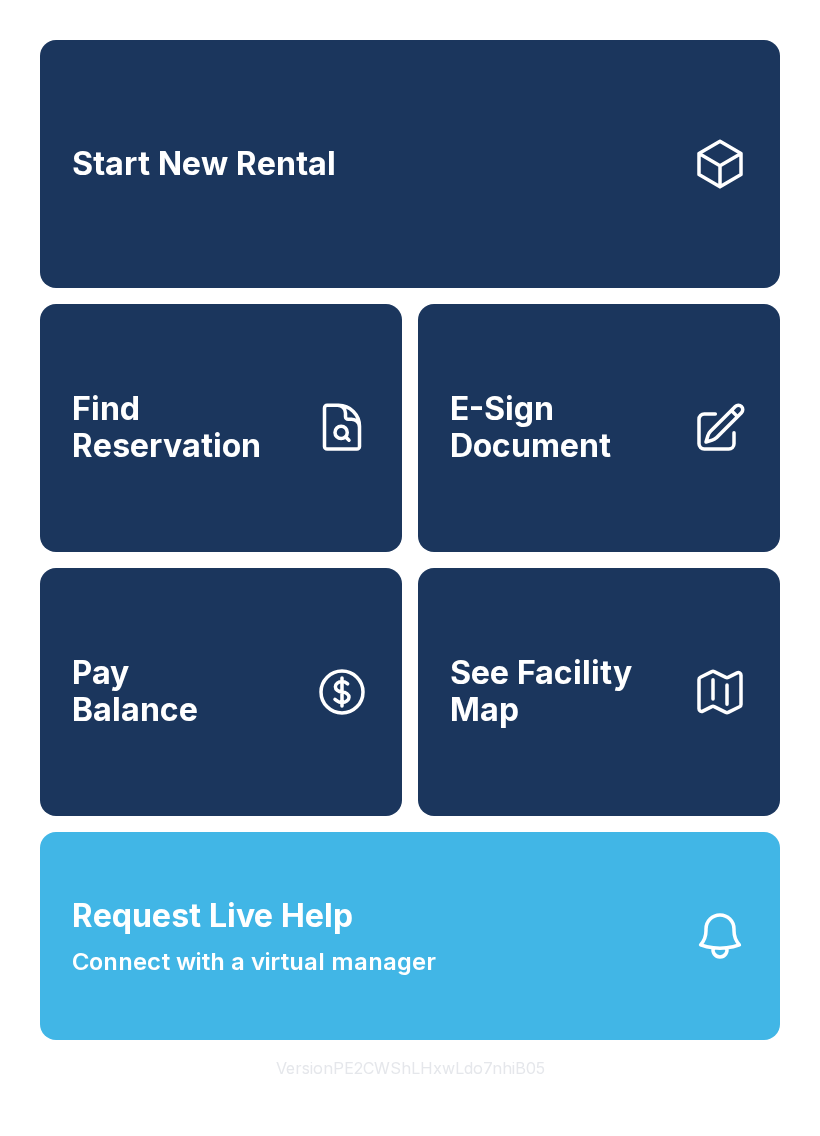 click on "Find Reservation" at bounding box center (185, 427) 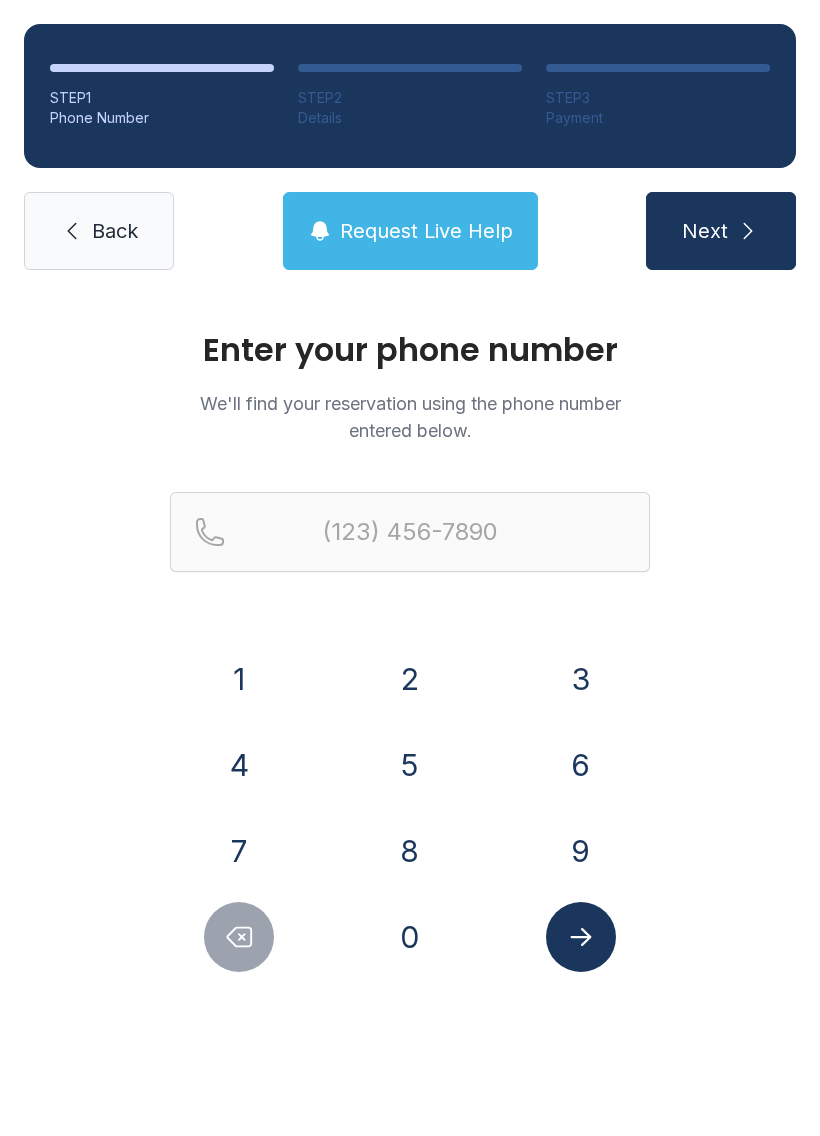 click on "Back" at bounding box center [115, 231] 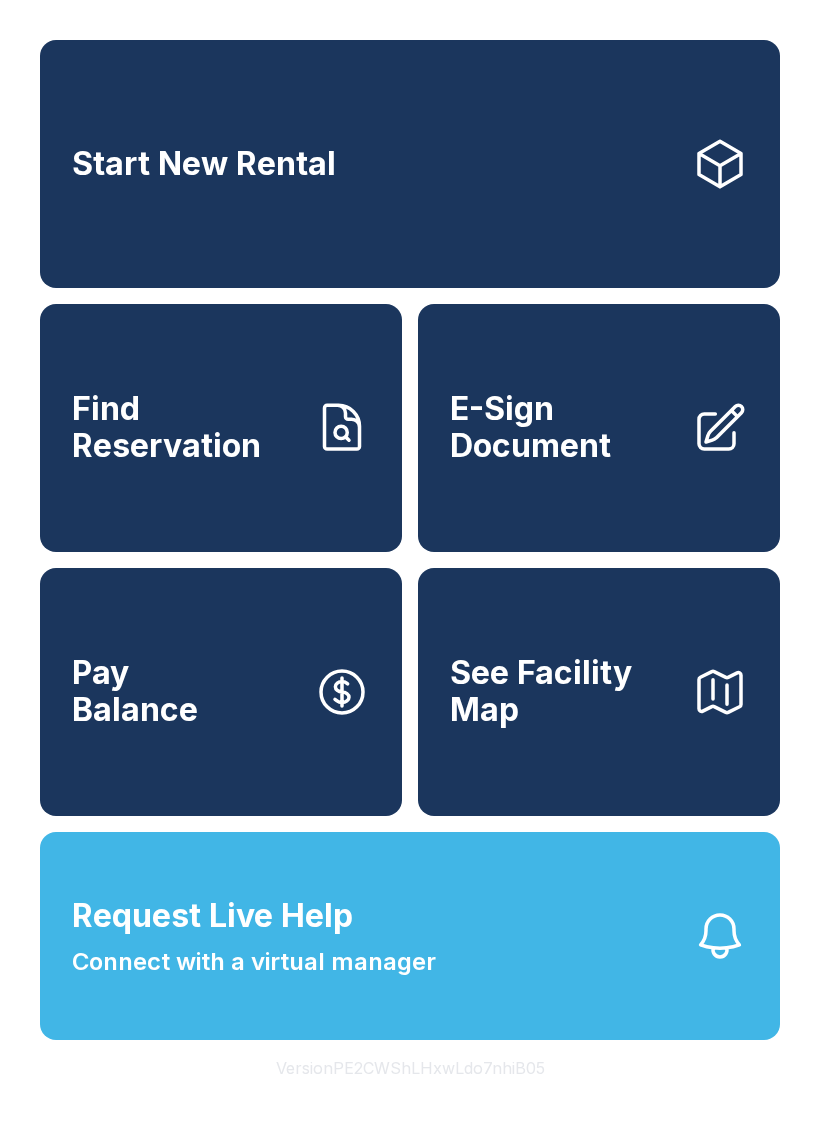 click on "Start New Rental" at bounding box center [410, 164] 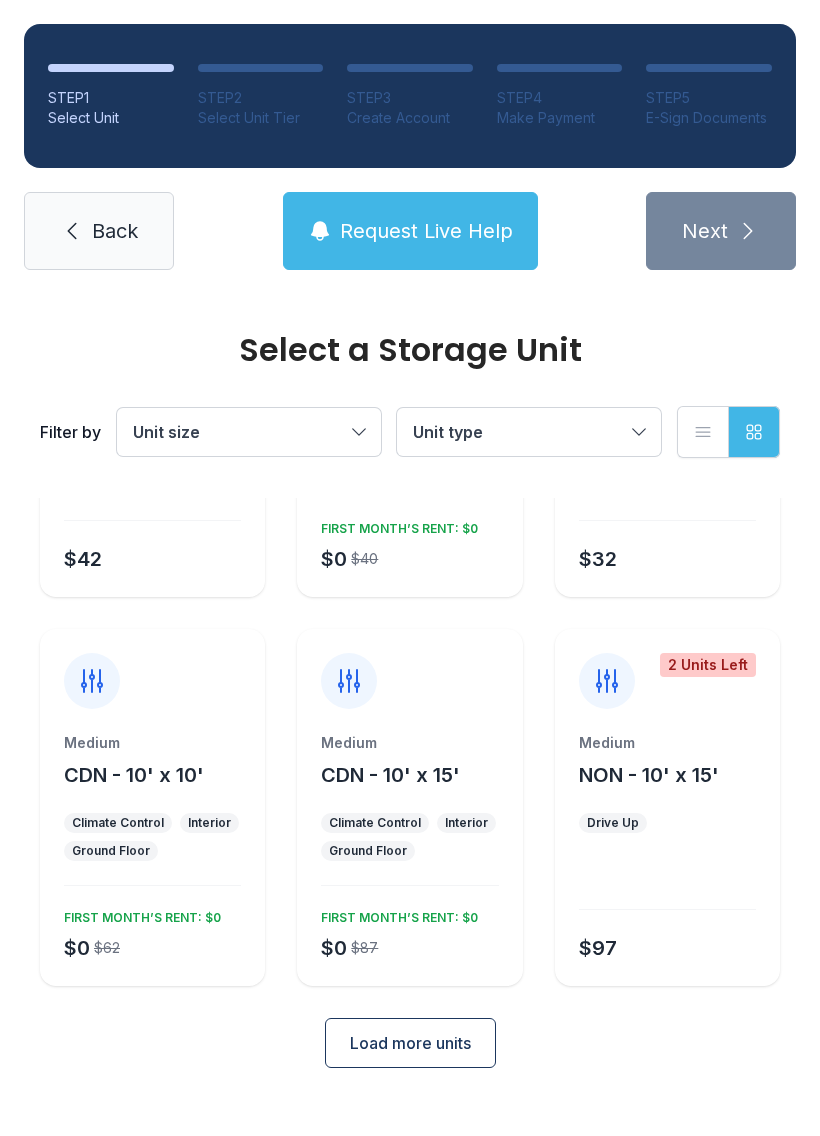 scroll, scrollTop: 206, scrollLeft: 0, axis: vertical 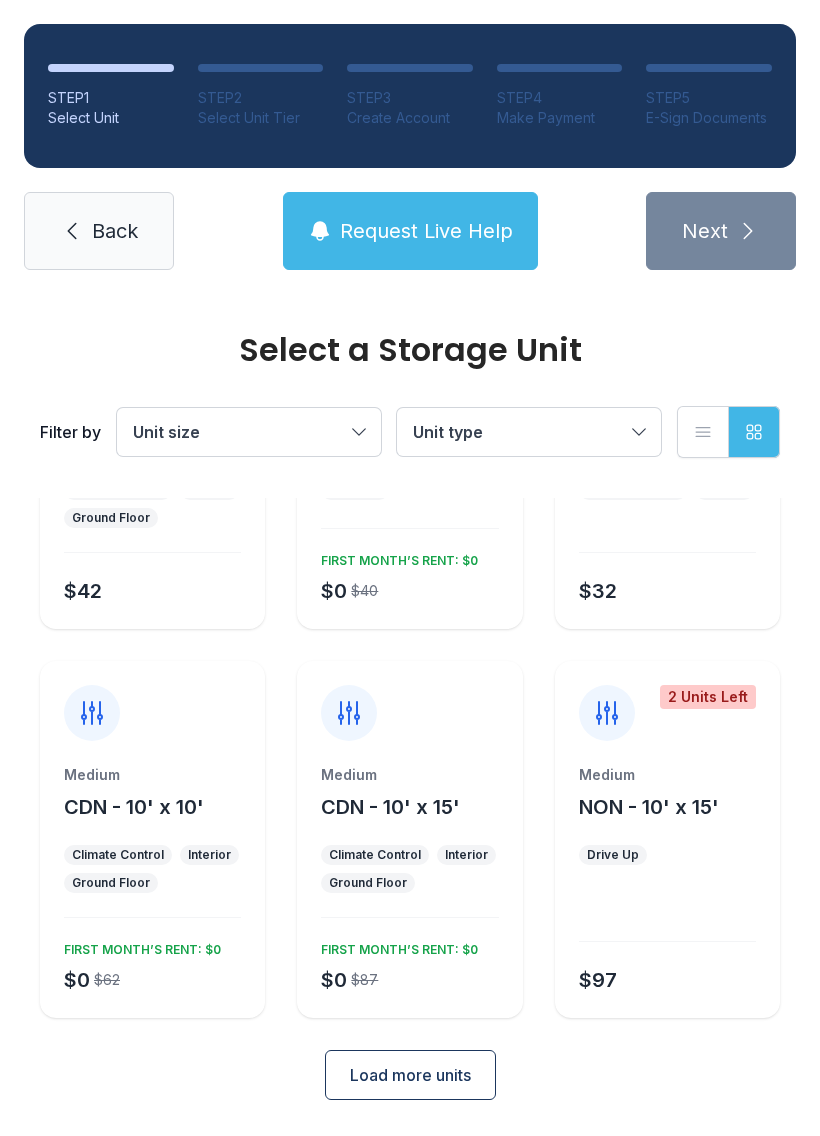 click on "Load more units" at bounding box center [410, 1075] 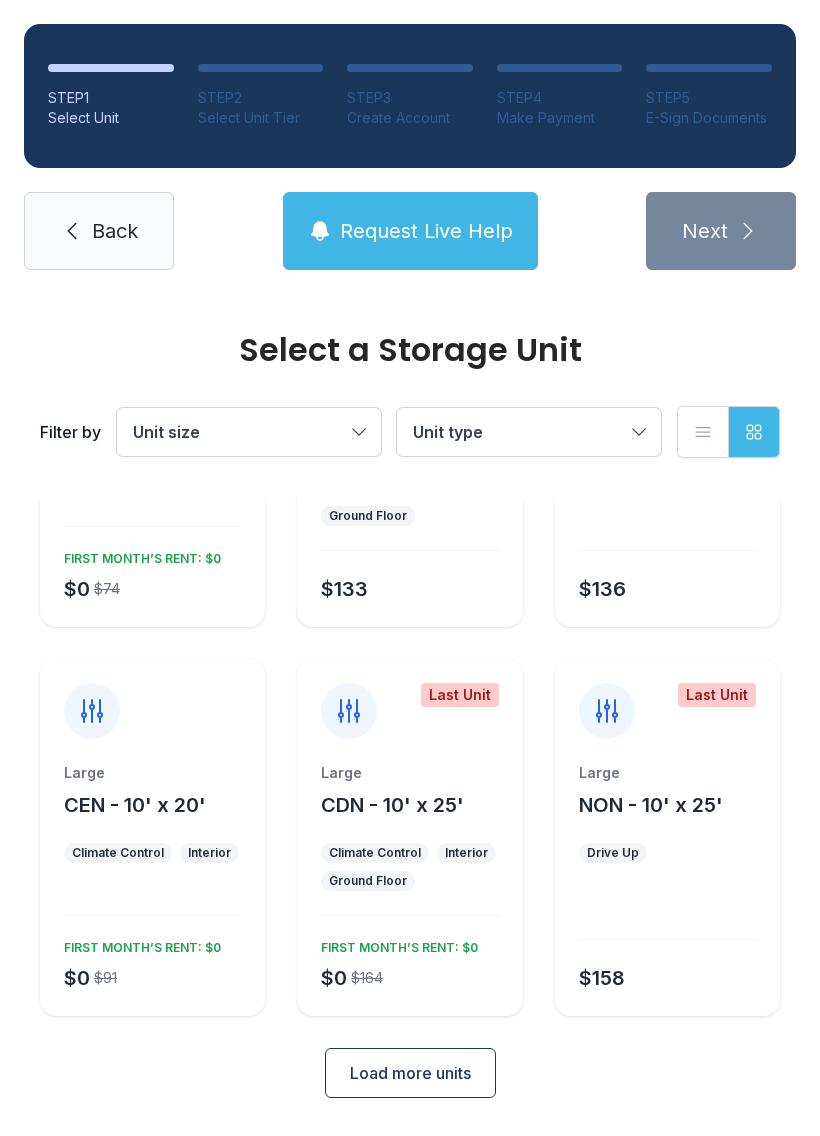 scroll, scrollTop: 960, scrollLeft: 0, axis: vertical 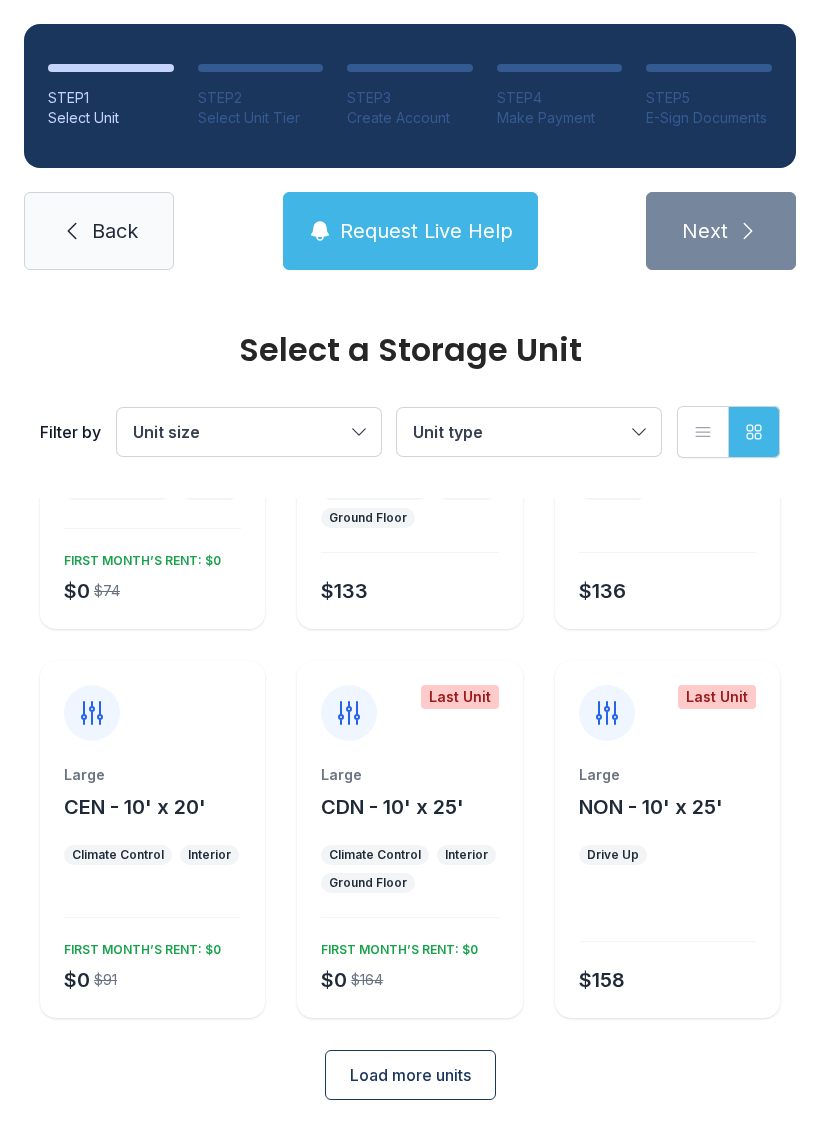 click on "CDN - 10' x 25'" at bounding box center (392, 807) 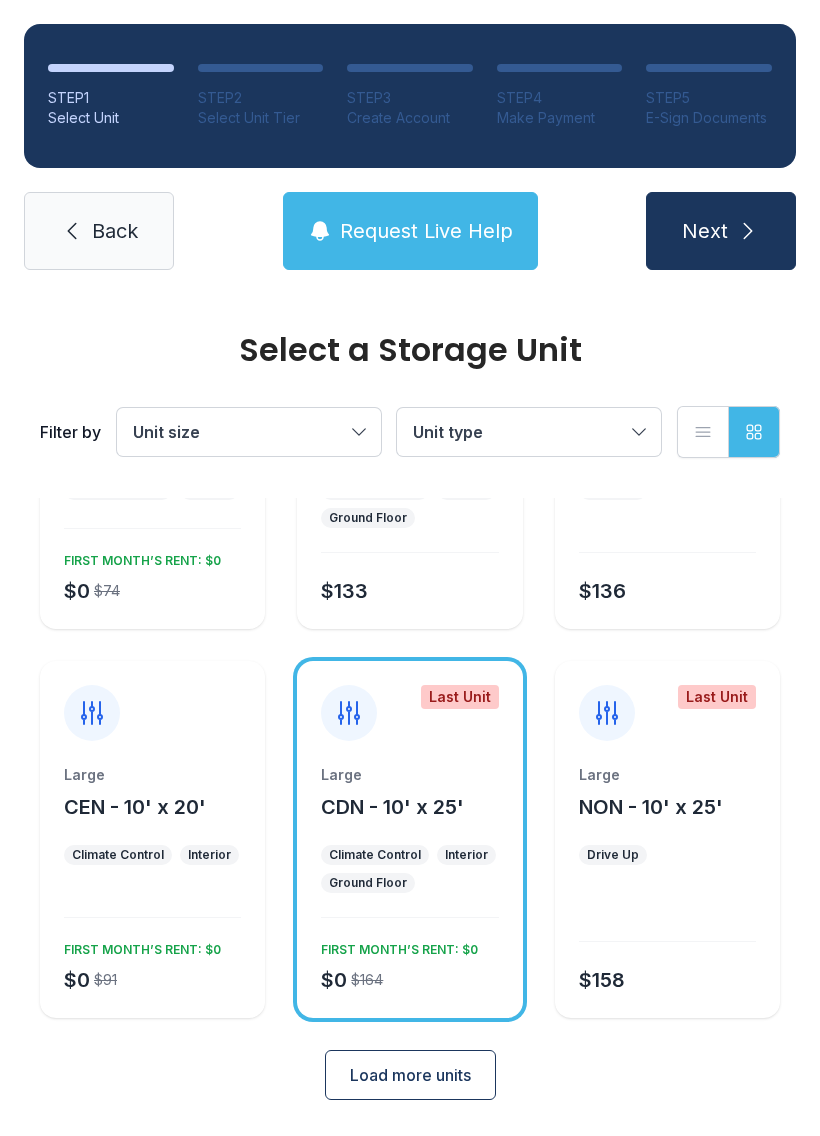 click 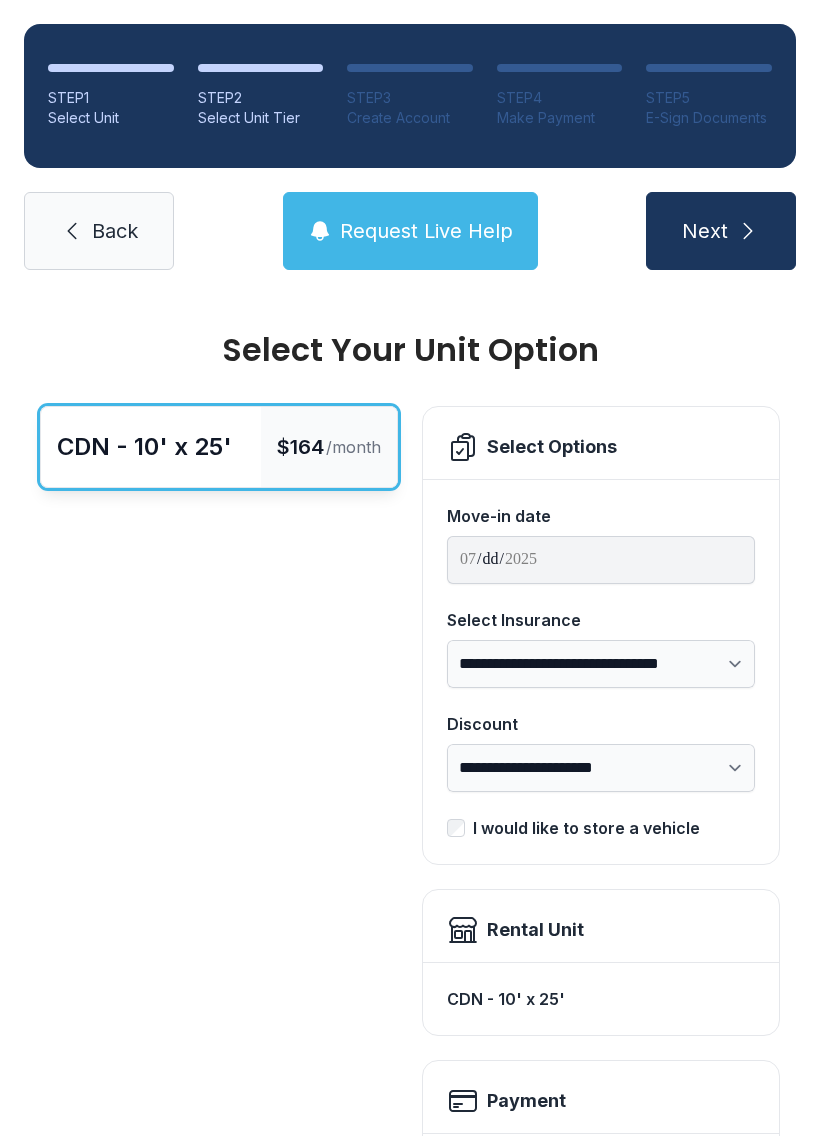 scroll, scrollTop: 0, scrollLeft: 0, axis: both 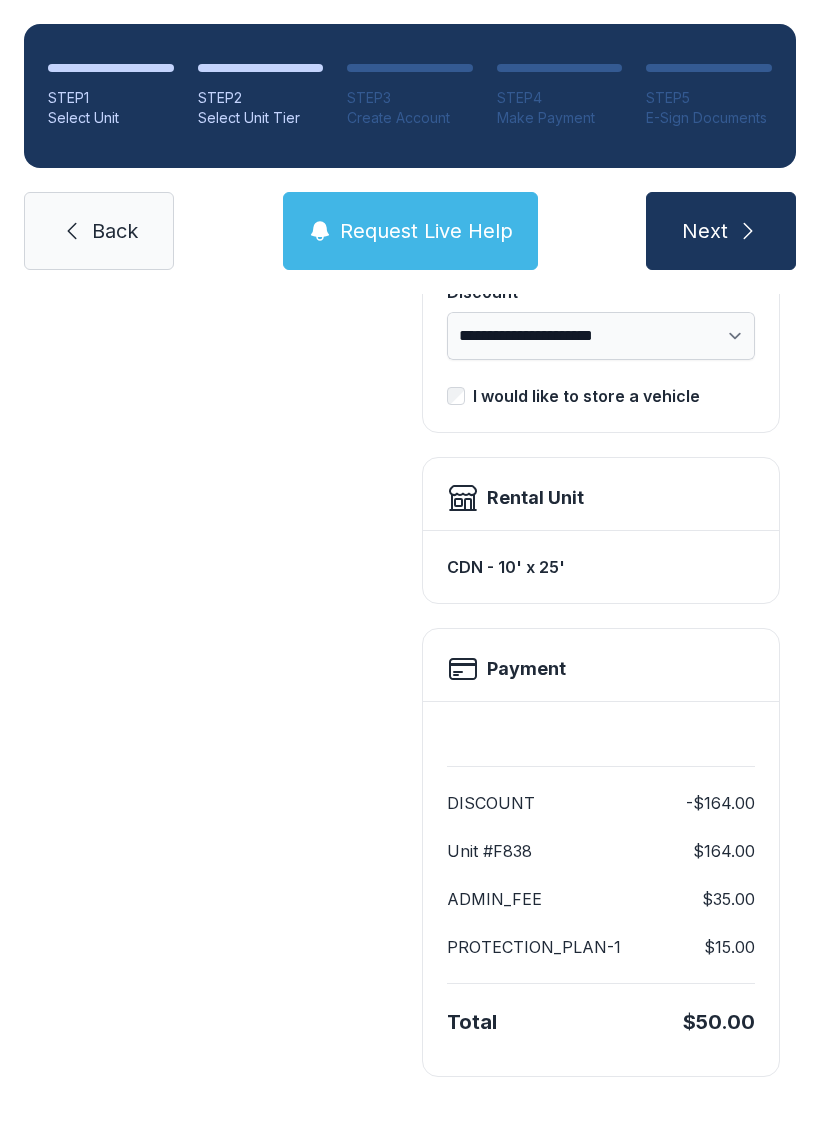 click on "**********" at bounding box center [410, 509] 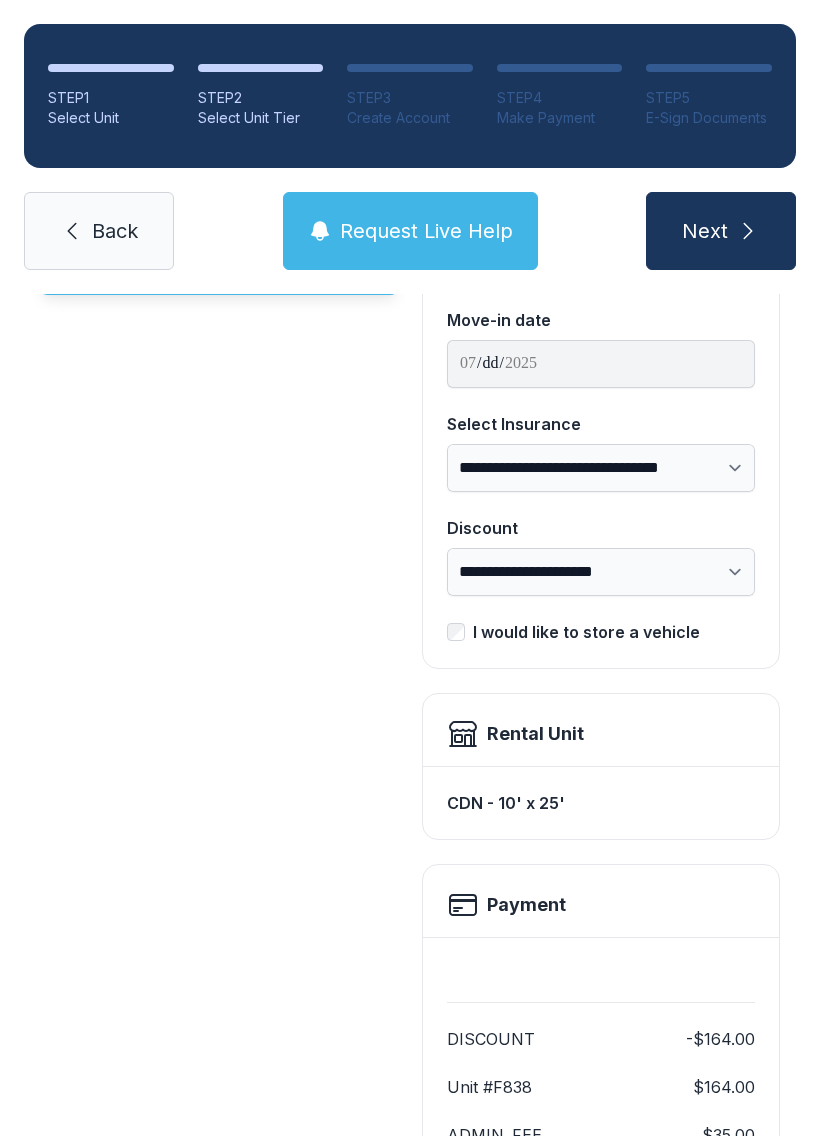scroll, scrollTop: 205, scrollLeft: 0, axis: vertical 